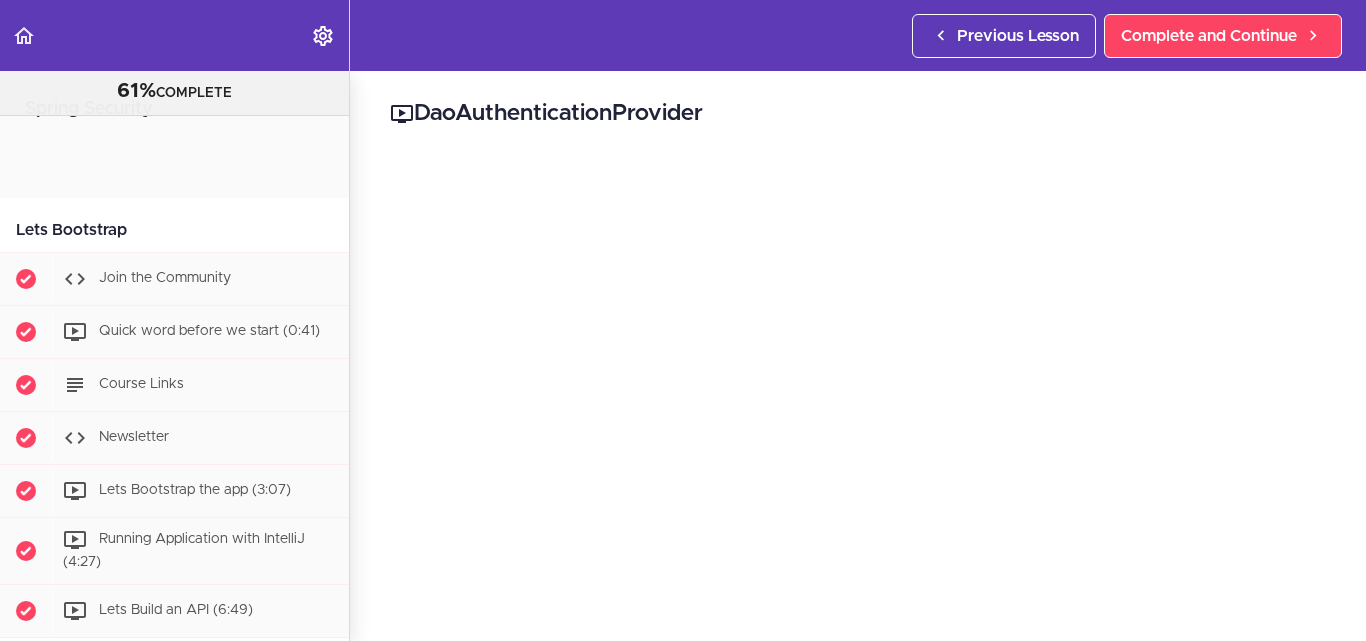 scroll, scrollTop: 0, scrollLeft: 0, axis: both 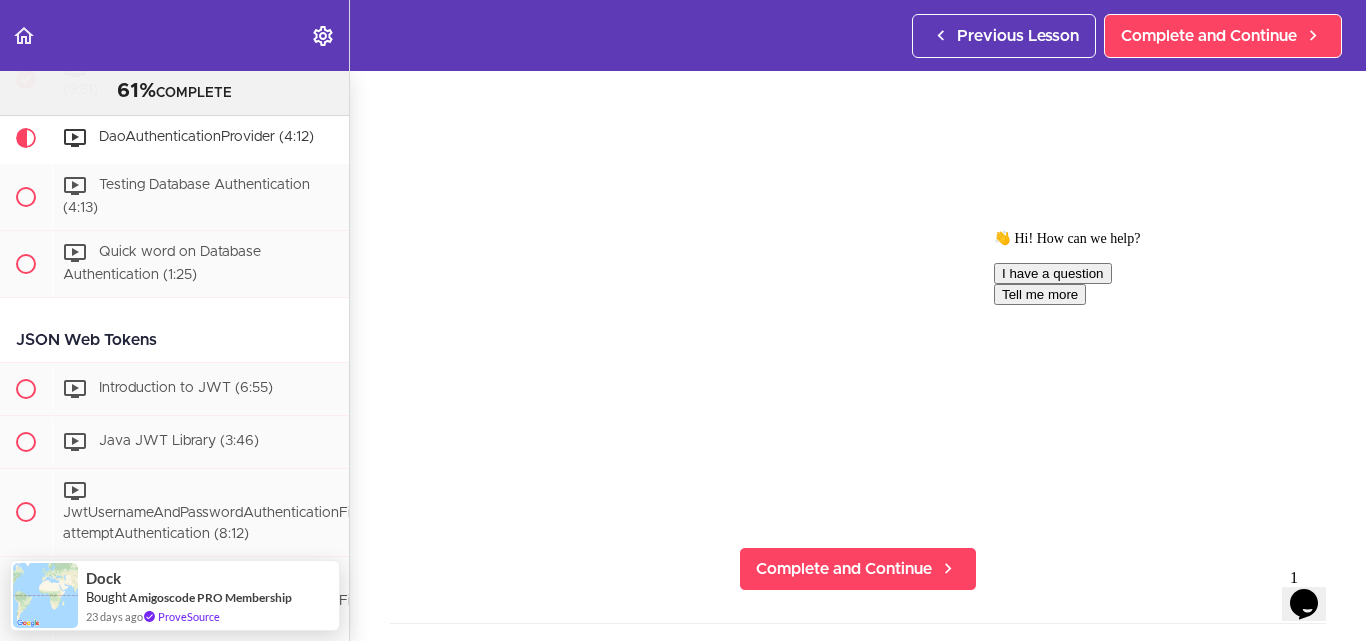 click at bounding box center [994, 230] 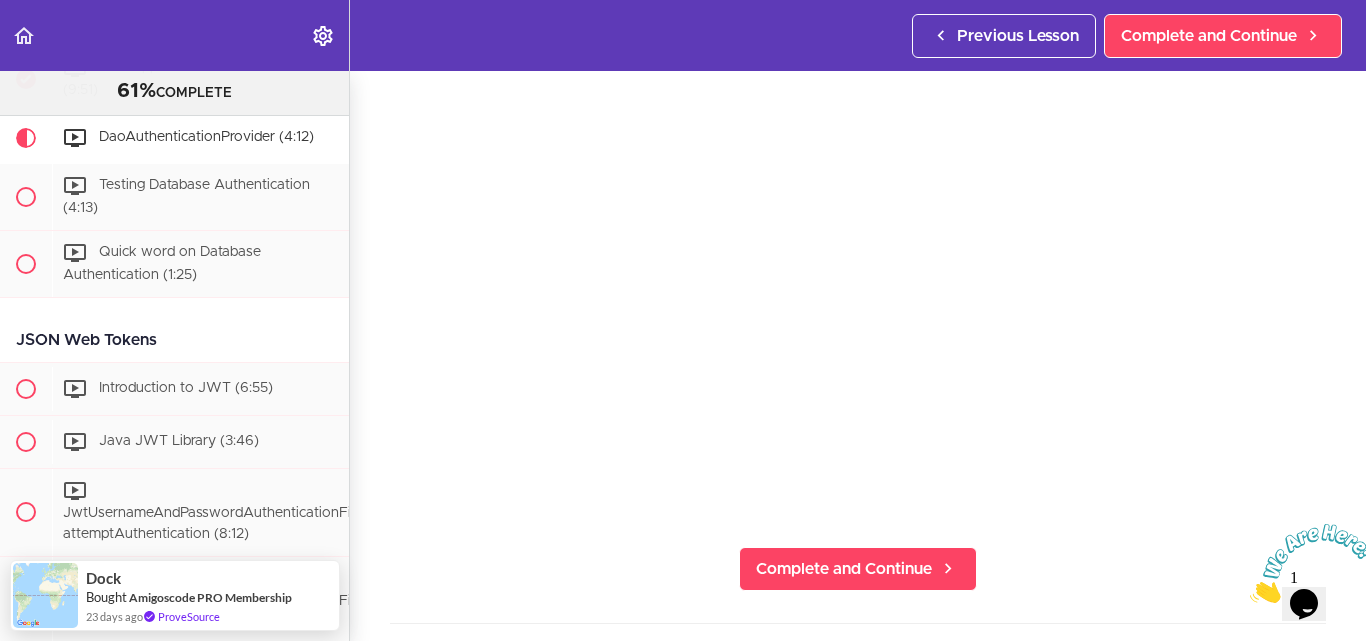 click at bounding box center (1250, 597) 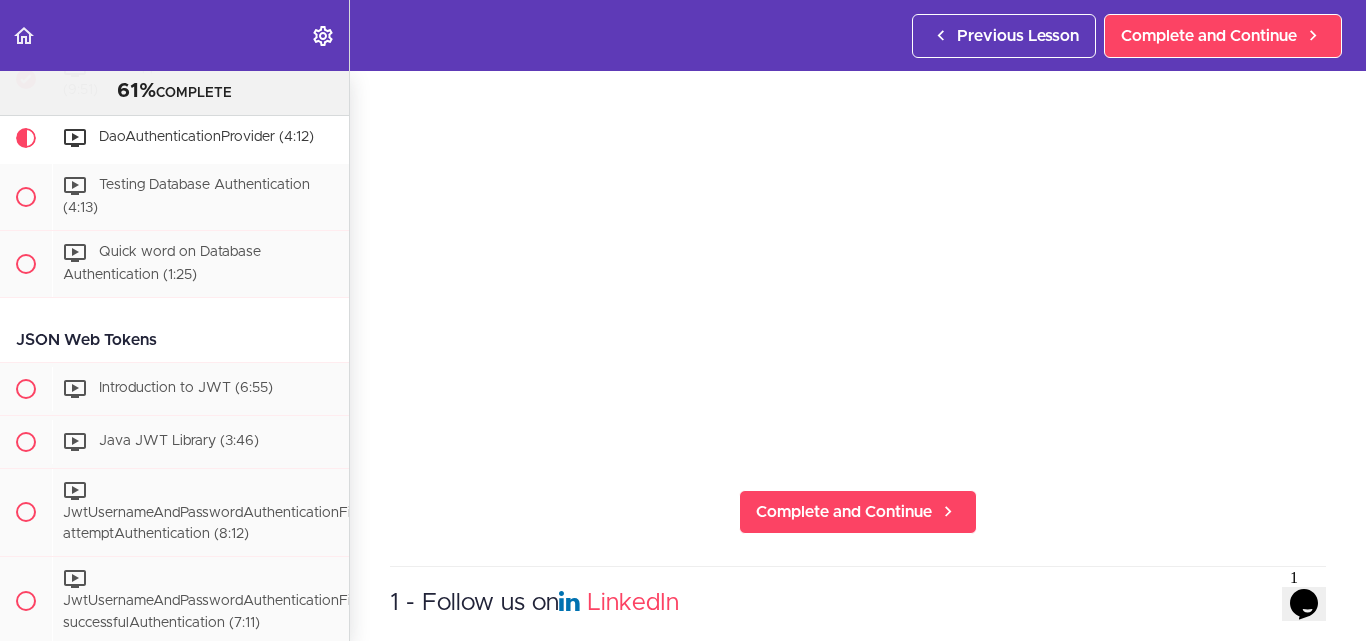 scroll, scrollTop: 266, scrollLeft: 0, axis: vertical 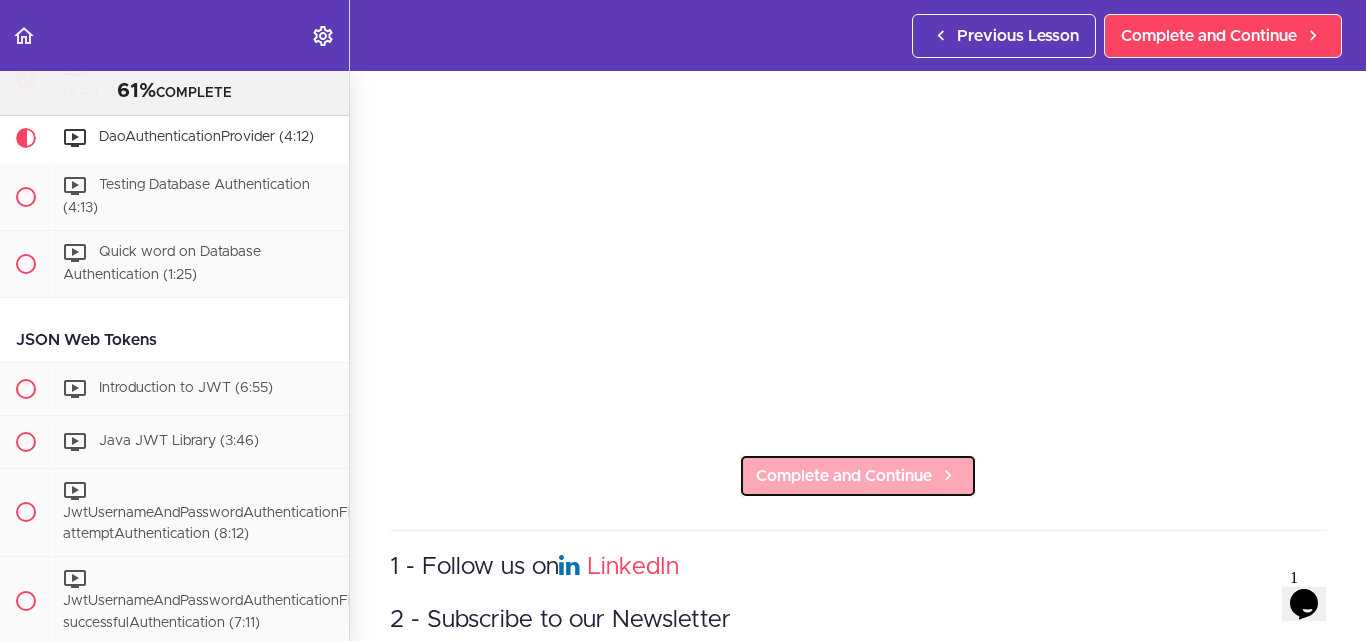 click on "Complete and Continue" at bounding box center [844, 476] 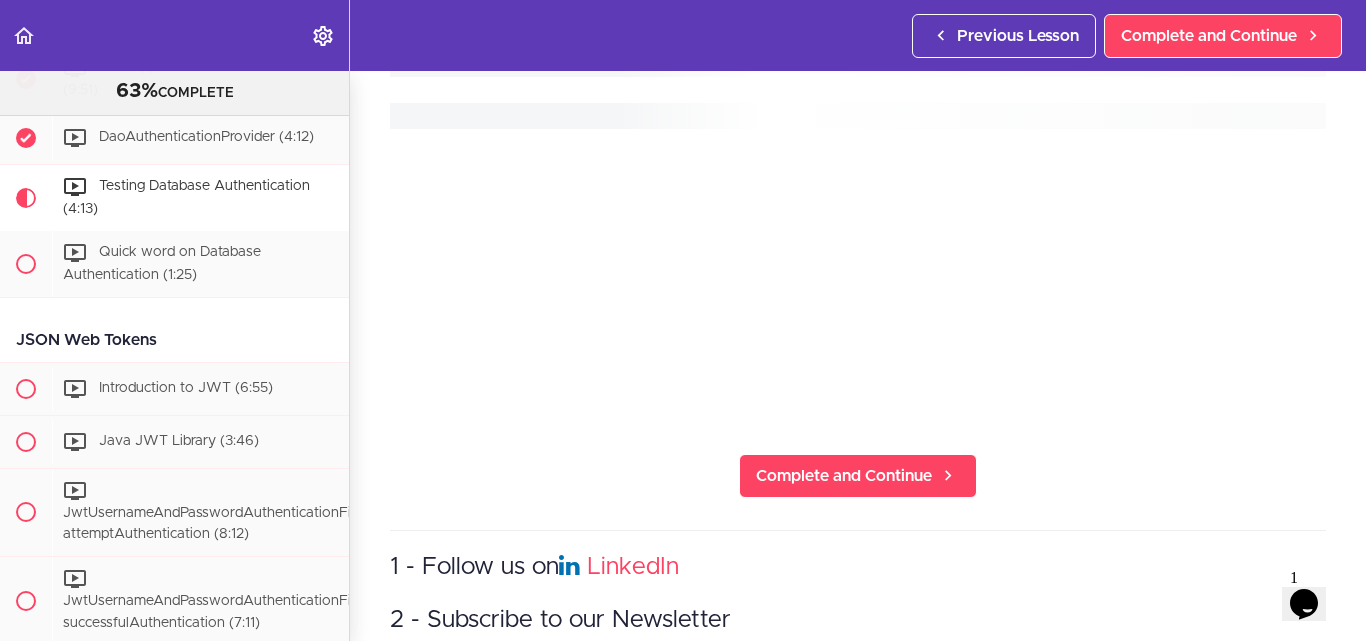 scroll, scrollTop: 0, scrollLeft: 0, axis: both 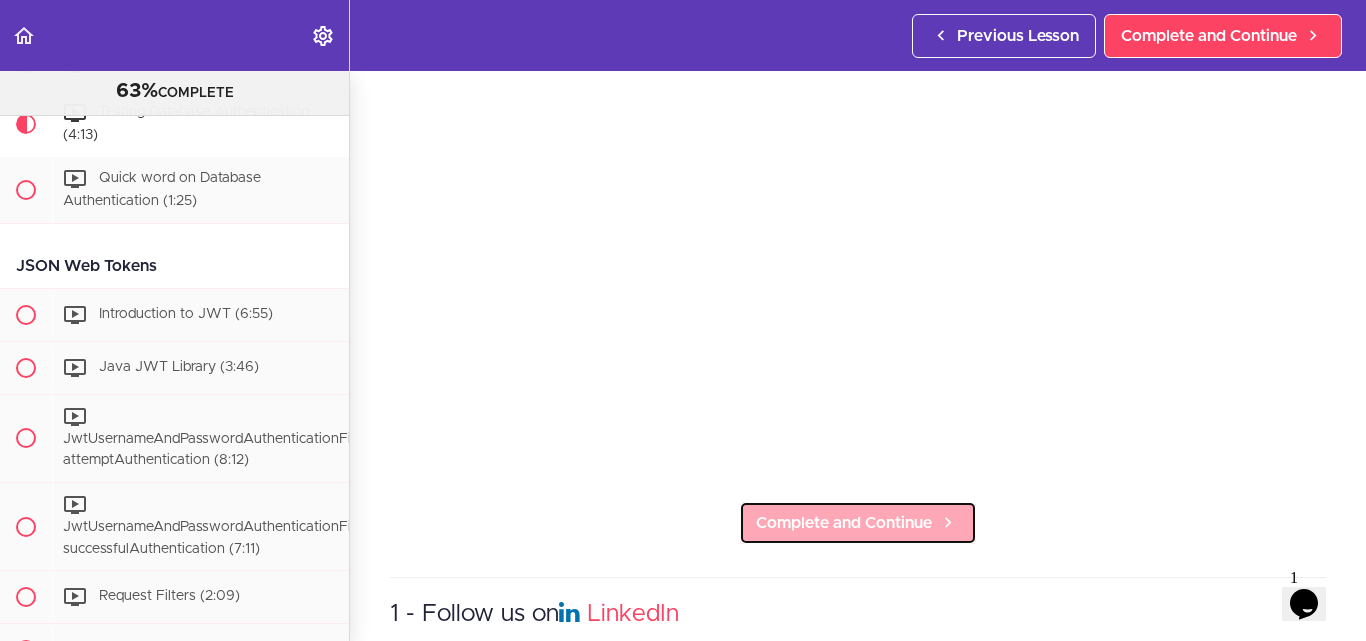 click on "Complete and Continue" at bounding box center [844, 523] 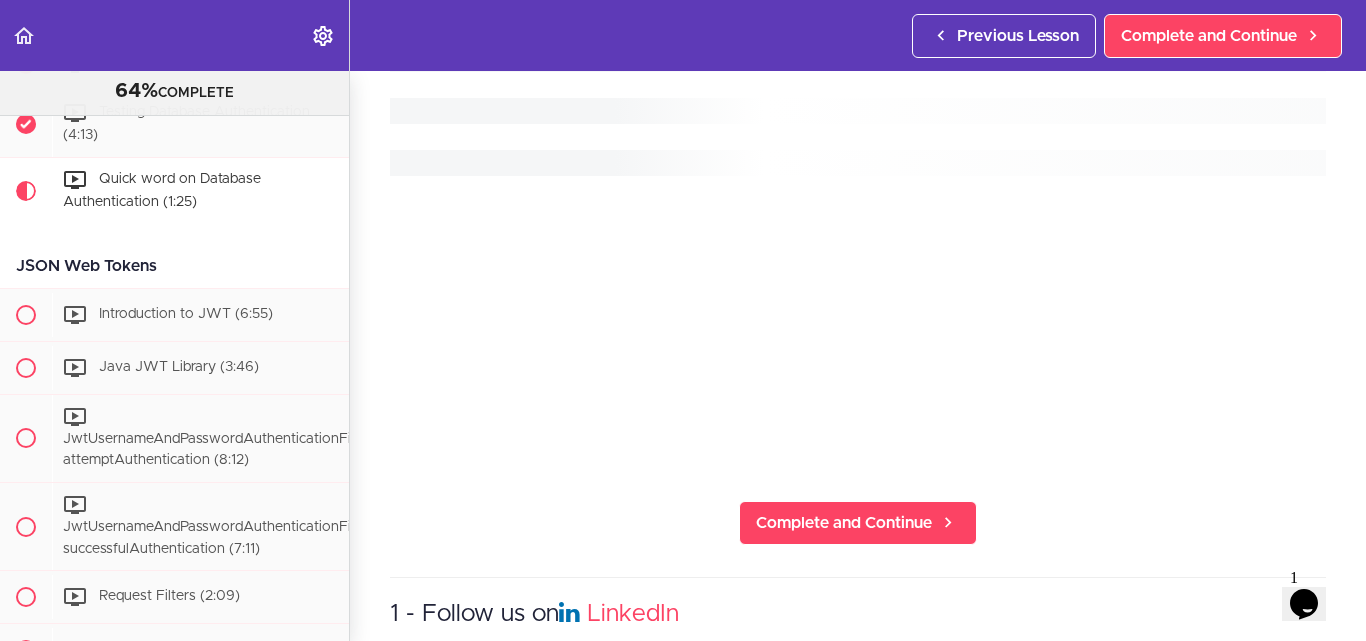 scroll, scrollTop: 0, scrollLeft: 0, axis: both 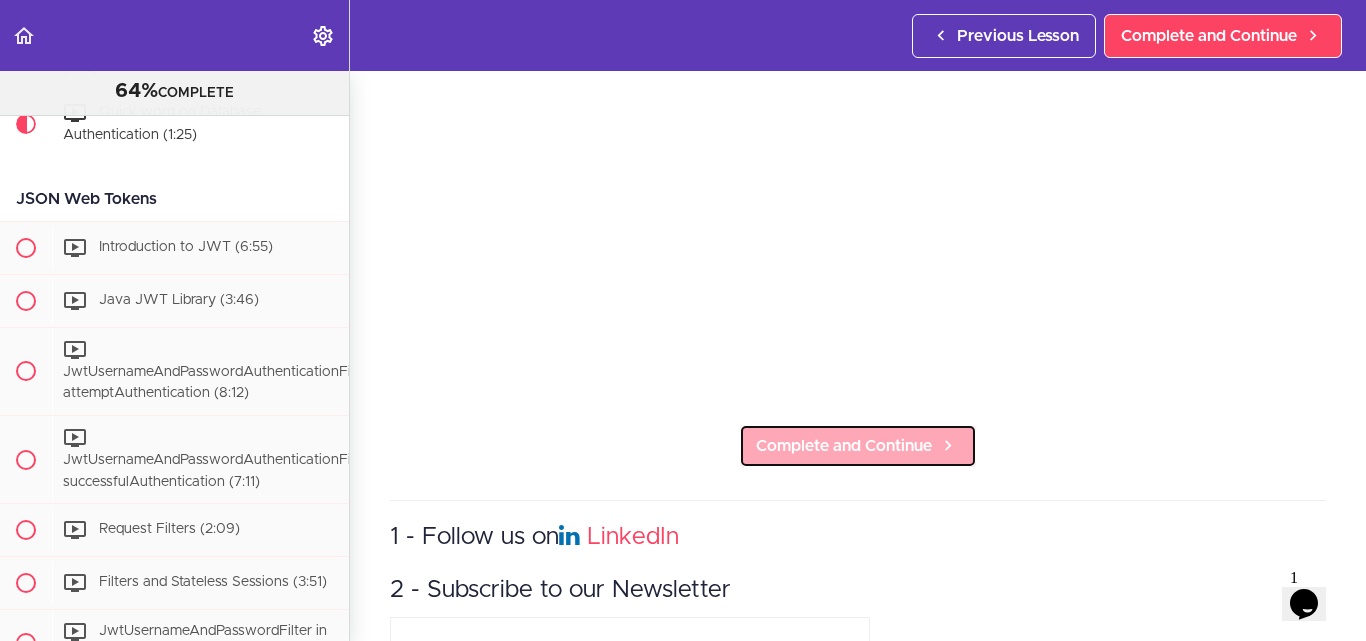 click on "Complete and Continue" at bounding box center [844, 446] 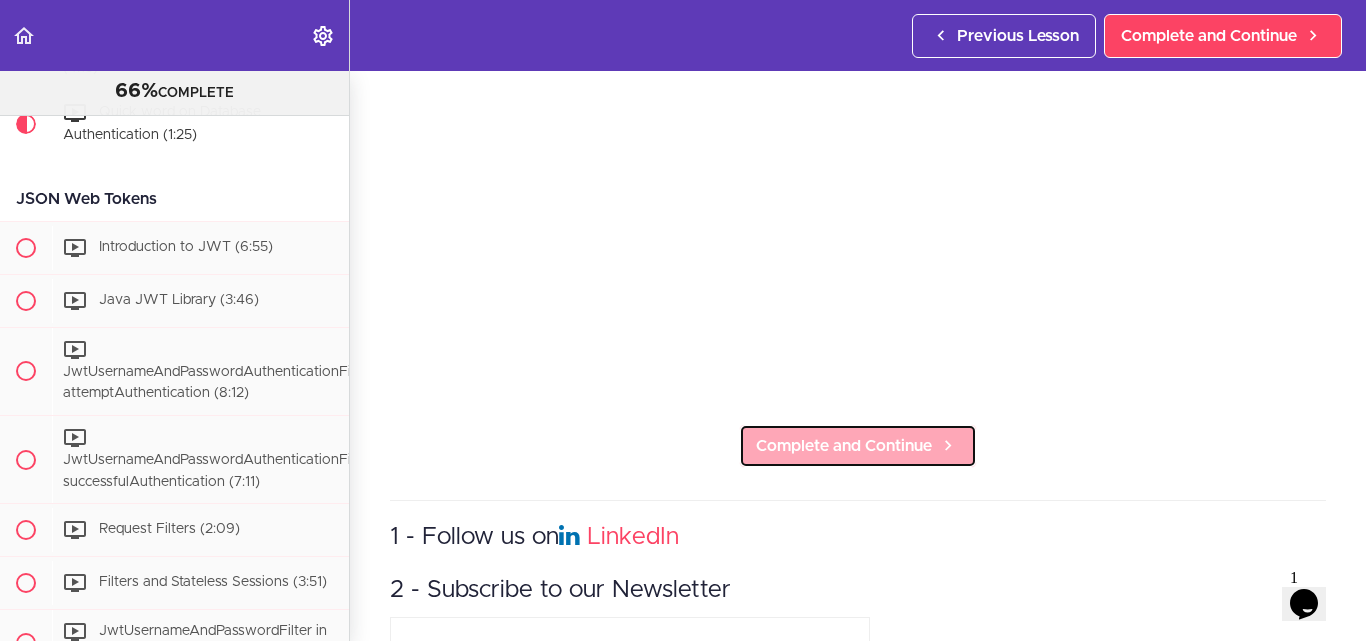 click on "Complete and Continue" at bounding box center [844, 446] 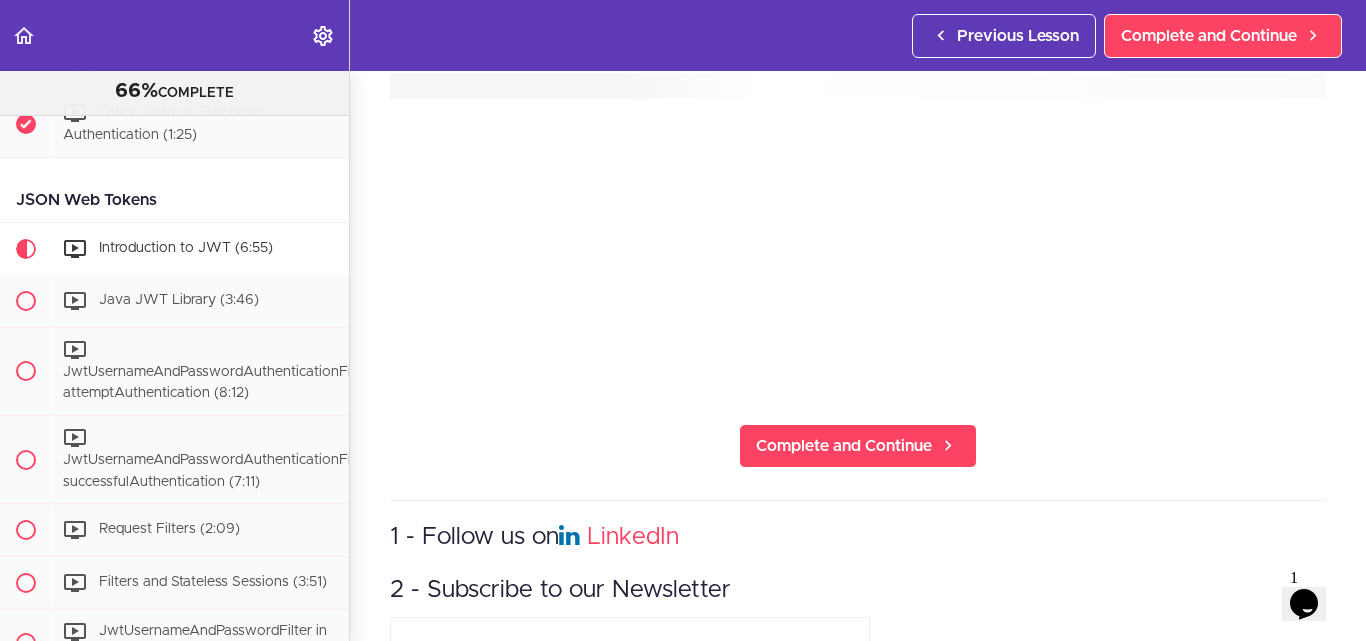 scroll, scrollTop: 0, scrollLeft: 0, axis: both 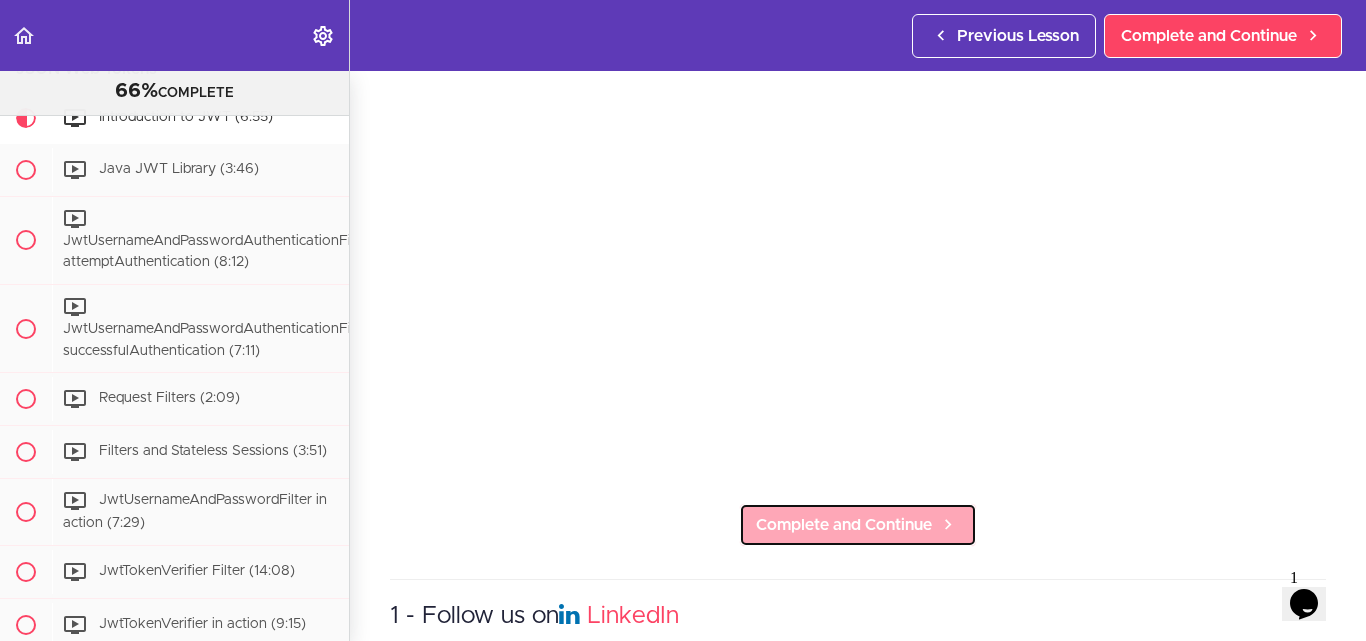 click on "Complete and Continue" at bounding box center (844, 525) 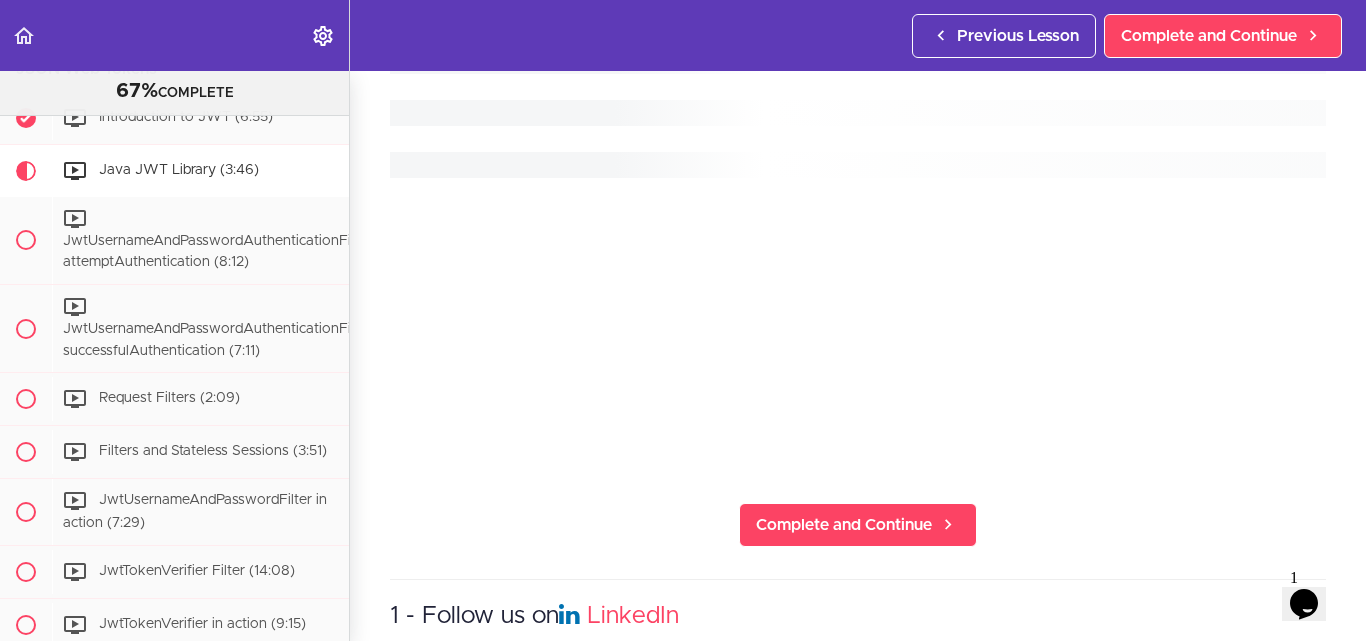 scroll, scrollTop: 0, scrollLeft: 0, axis: both 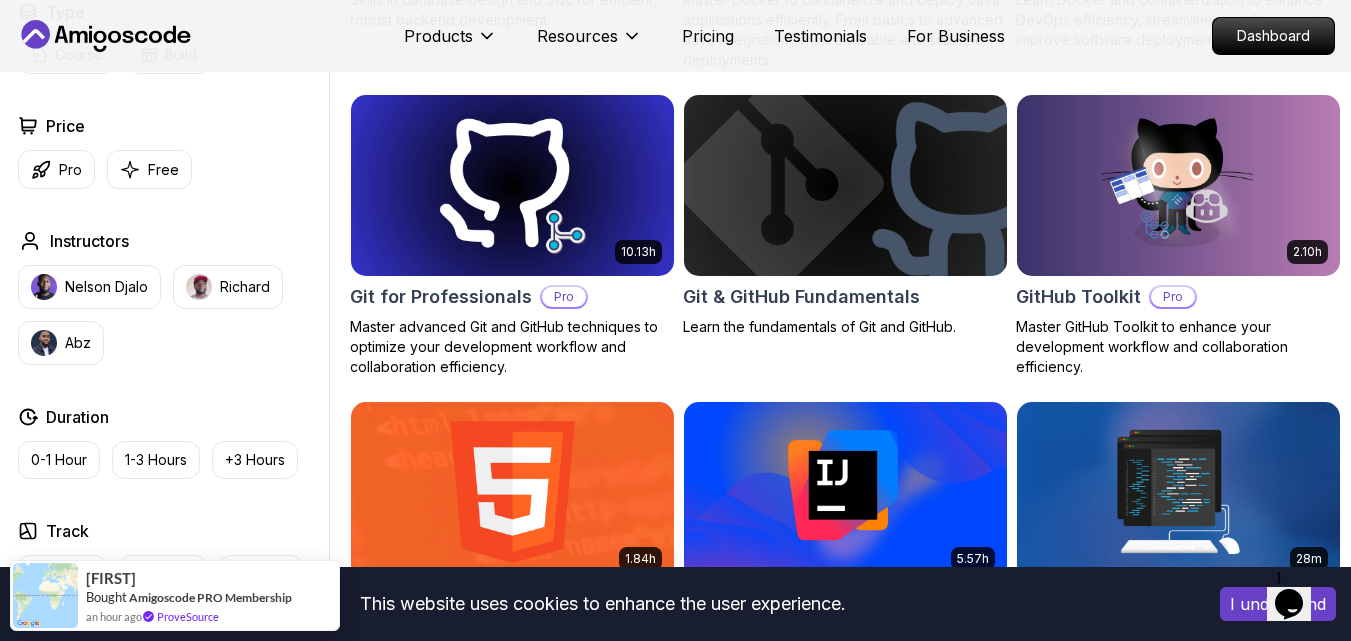 click on "This website uses cookies to enhance the user experience. I understand Products Resources Pricing Testimonials For Business Dashboard Products Resources Pricing Testimonials For Business Dashboard All Courses Learn Java, Spring Boot, DevOps & More with Amigoscode Premium Courses Master in-demand skills like Java, Spring Boot, DevOps, React, and more through hands-on, expert-led courses. Advance your software development career with real-world projects and practical learning. Filters Filters Type Course Build Price Pro Free Instructors Nelson Djalo Richard Abz Duration 0-1 Hour 1-3 Hours +3 Hours Track Front End Back End Dev Ops Full Stack Level Junior Mid-level Senior 6.00h Linux Fundamentals Pro Learn the fundamentals of Linux and how to use the command line 5.18h Advanced Spring Boot Pro Dive deep into Spring Boot with our advanced course, designed to take your skills from intermediate to expert level. 3.30h Building APIs with Spring Boot Pro 1.67h NEW Spring Boot for Beginners 6.65h NEW Spring Data JPA Pro" at bounding box center (675, 1234) 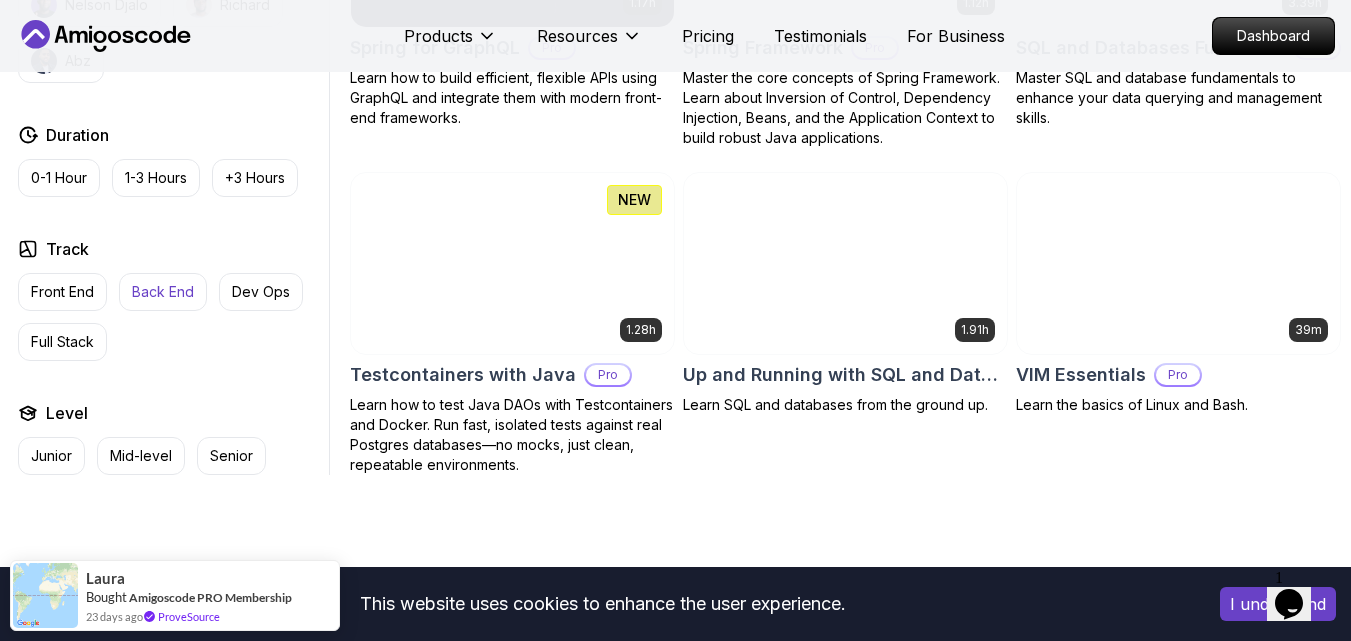 scroll, scrollTop: 5048, scrollLeft: 0, axis: vertical 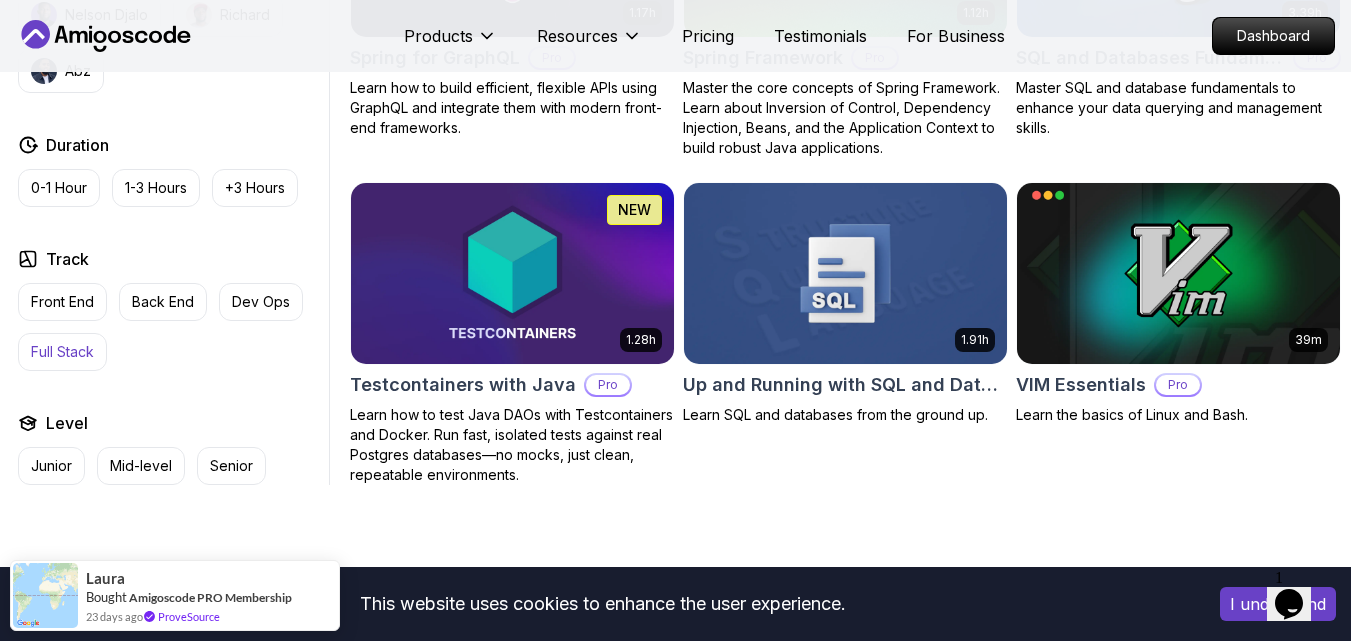 click on "Full Stack" at bounding box center [62, 352] 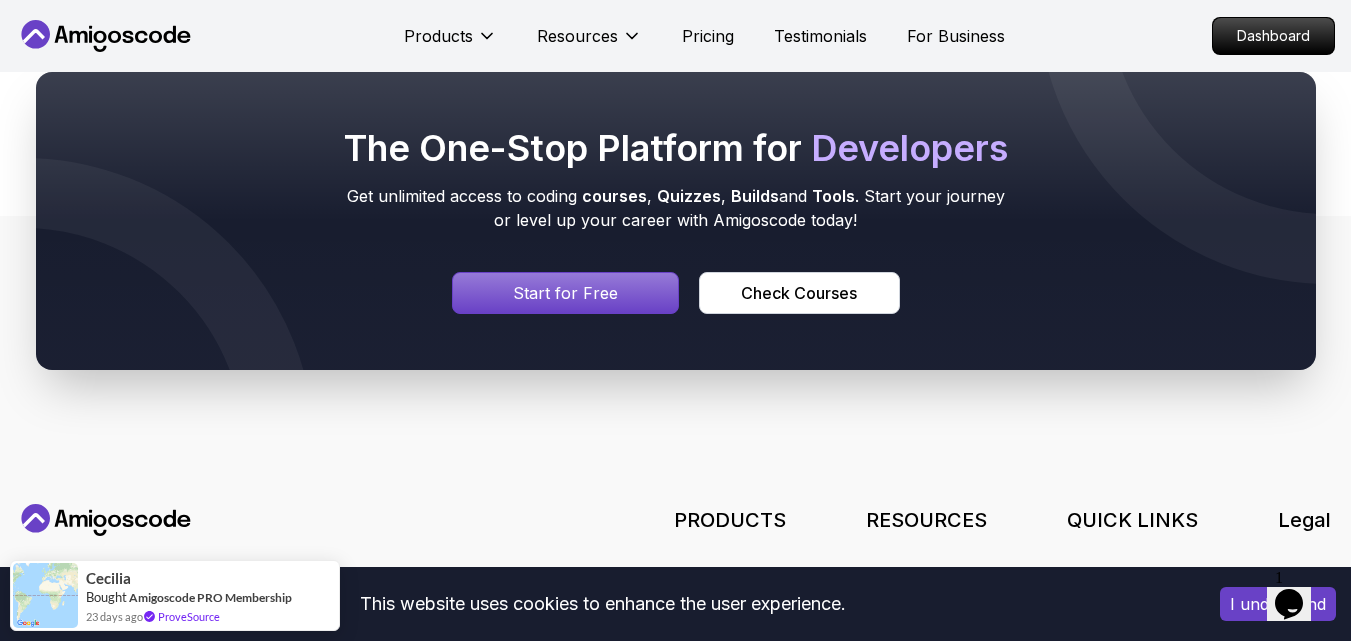 scroll, scrollTop: 1545, scrollLeft: 0, axis: vertical 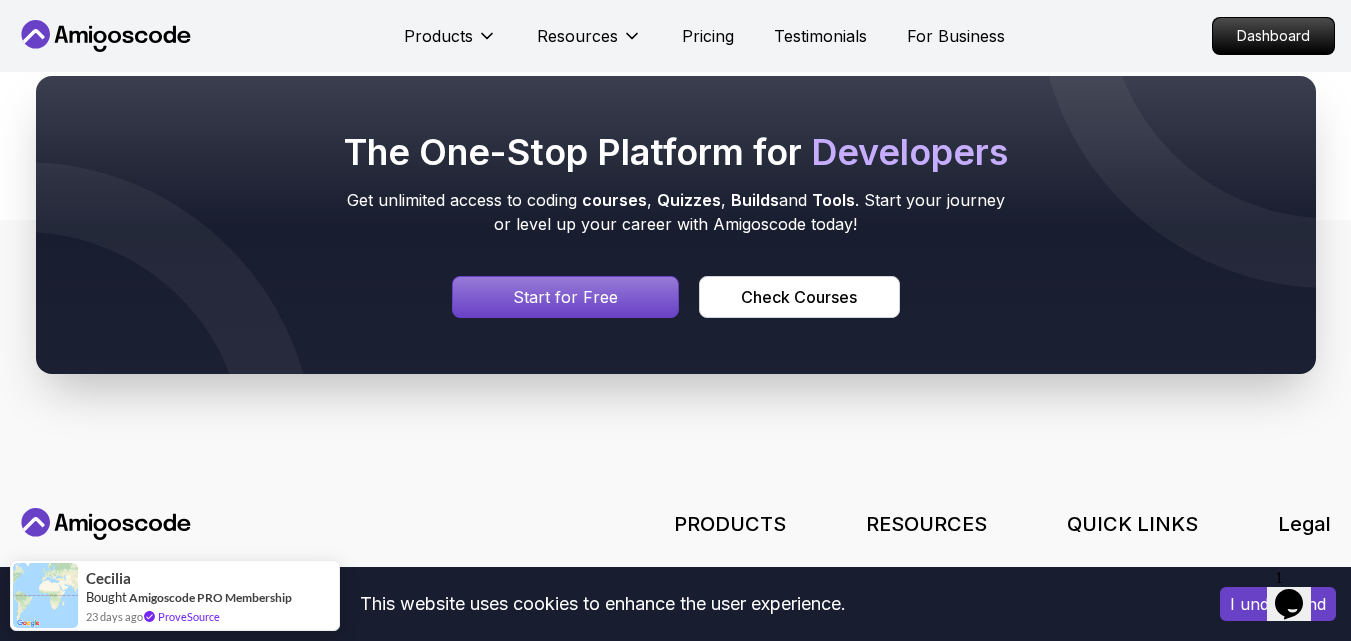 click at bounding box center (566, 297) 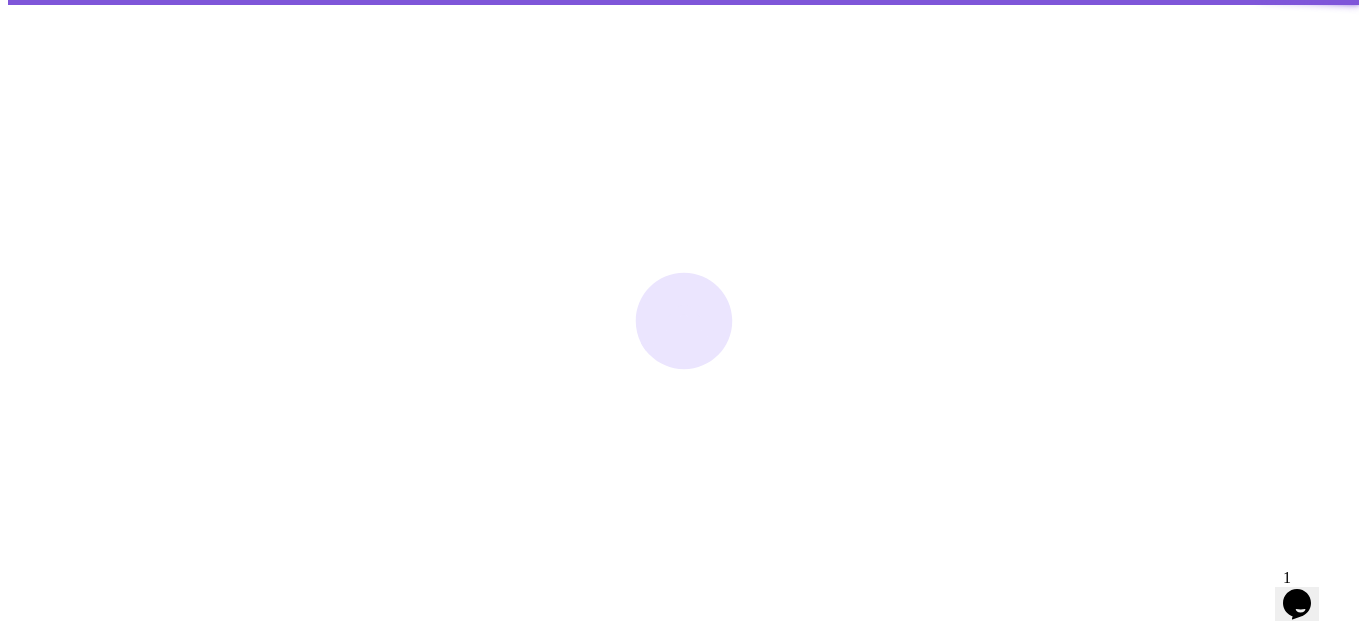 scroll, scrollTop: 0, scrollLeft: 0, axis: both 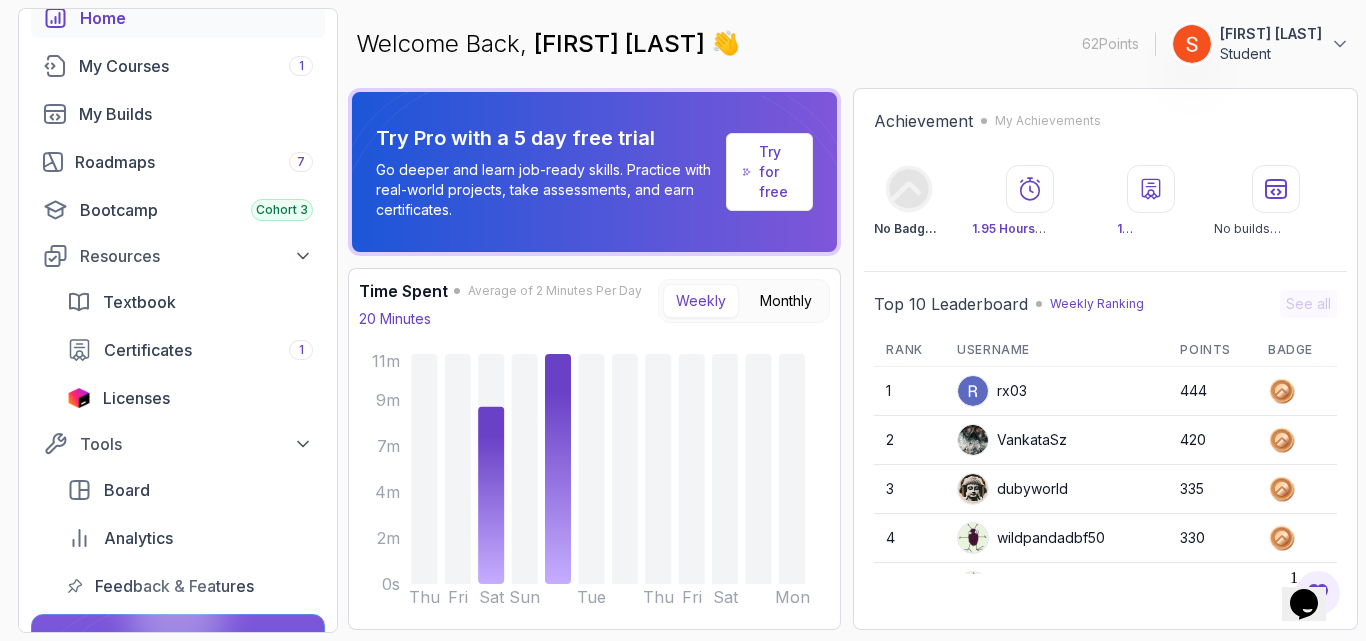click on "Try for free" at bounding box center [777, 172] 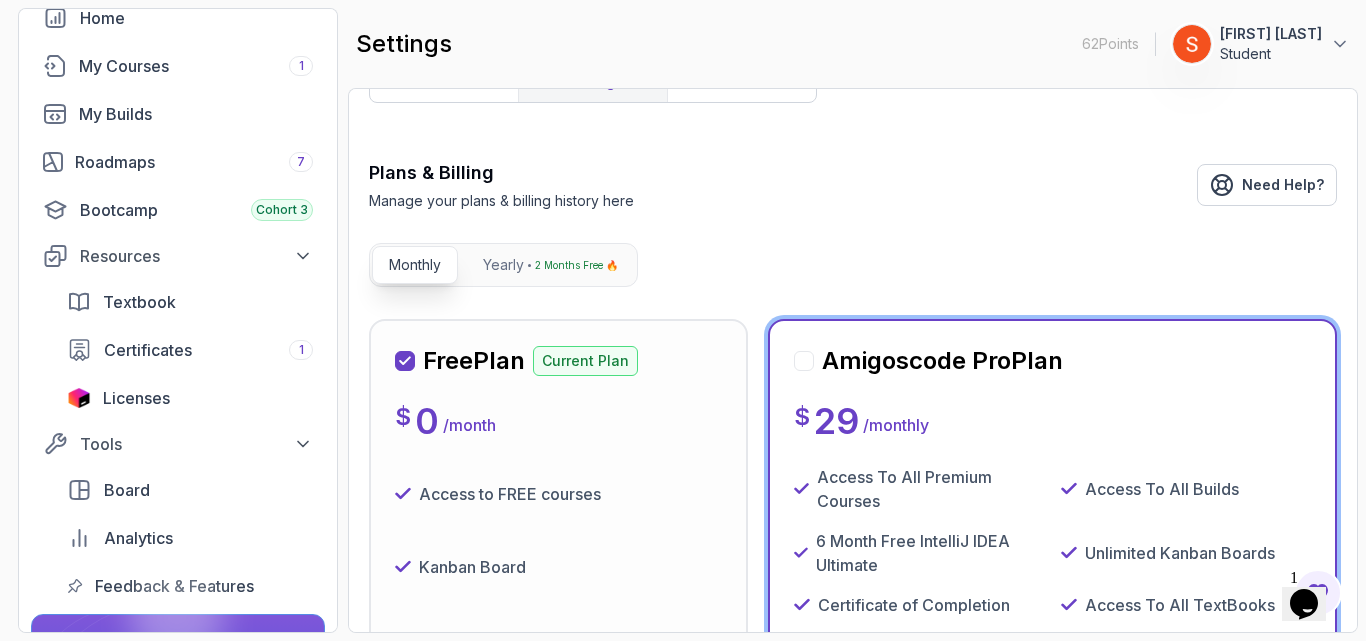 scroll, scrollTop: 0, scrollLeft: 0, axis: both 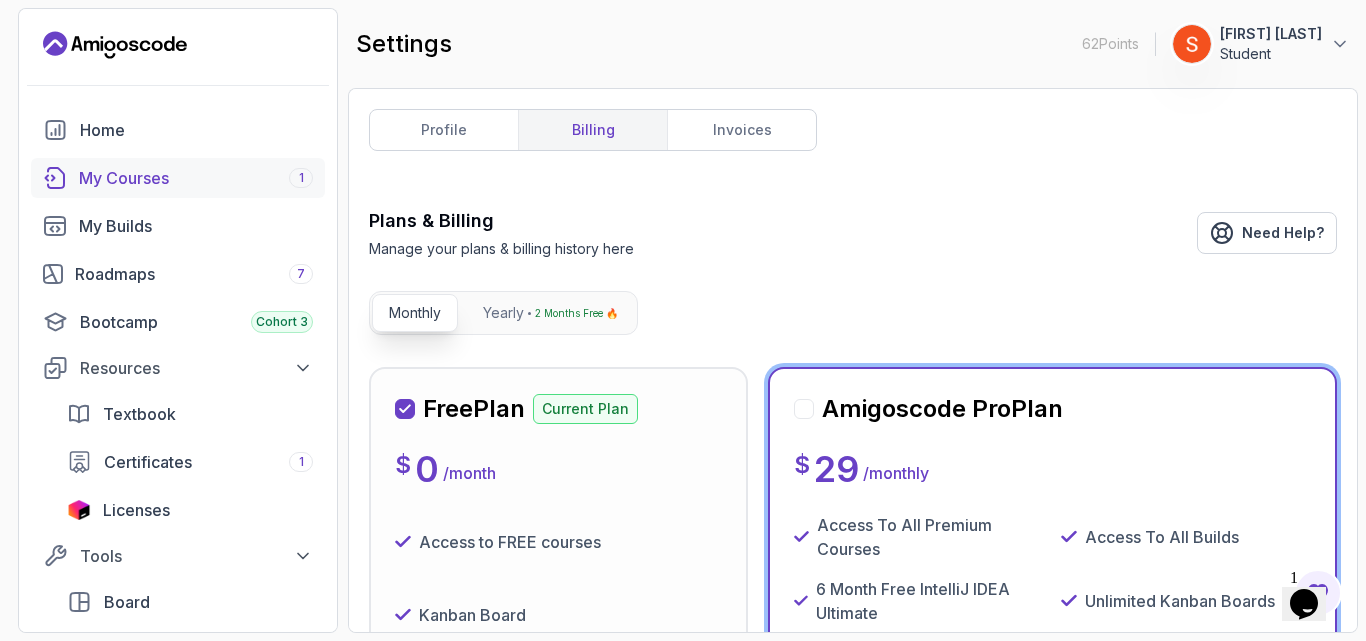 click on "My Courses 1" at bounding box center [196, 178] 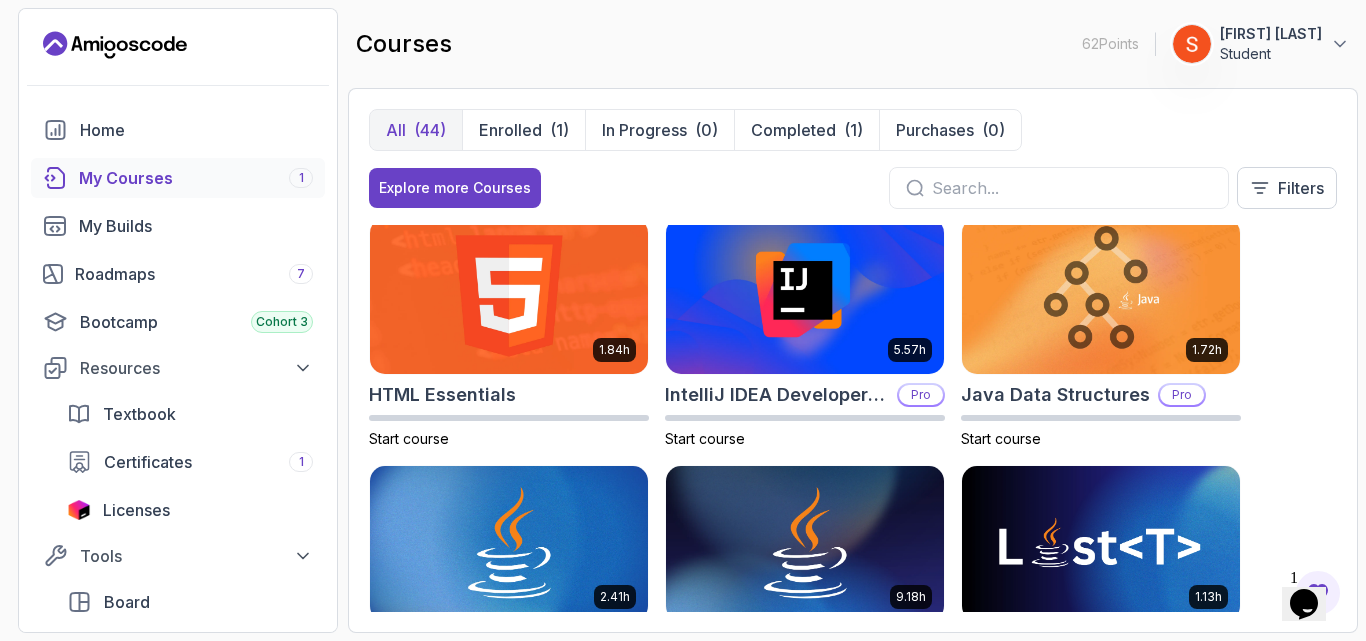 scroll, scrollTop: 1016, scrollLeft: 0, axis: vertical 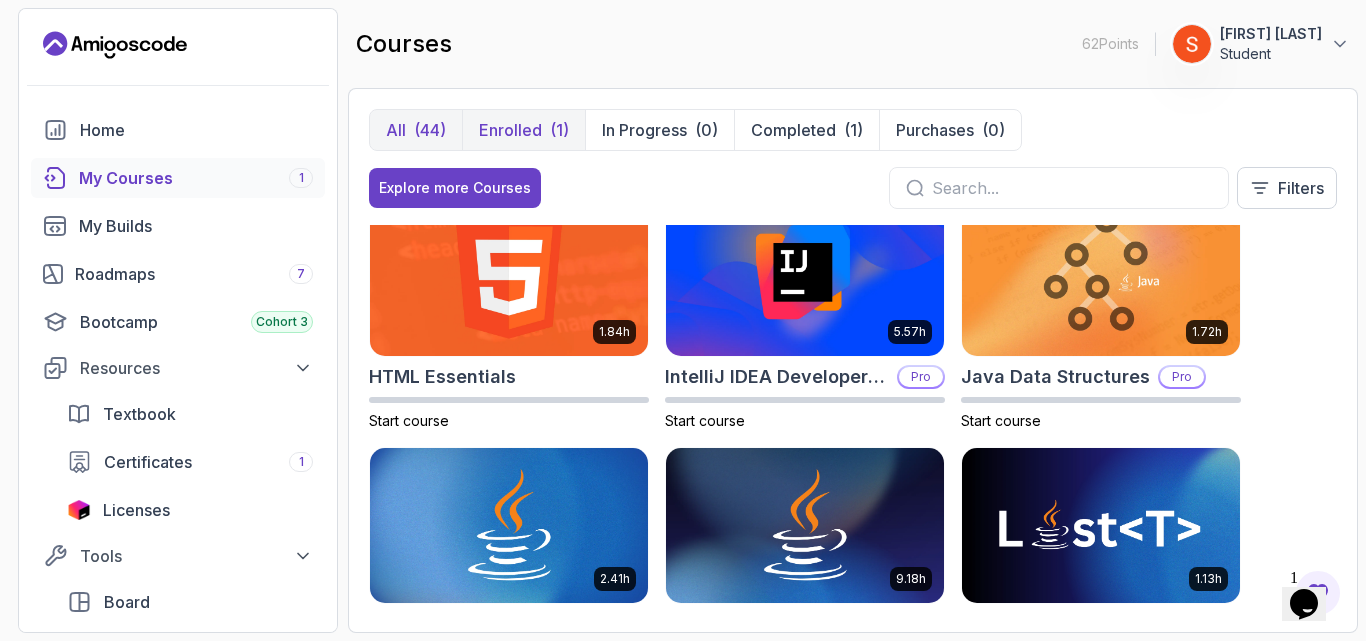 click on "Enrolled" at bounding box center (510, 130) 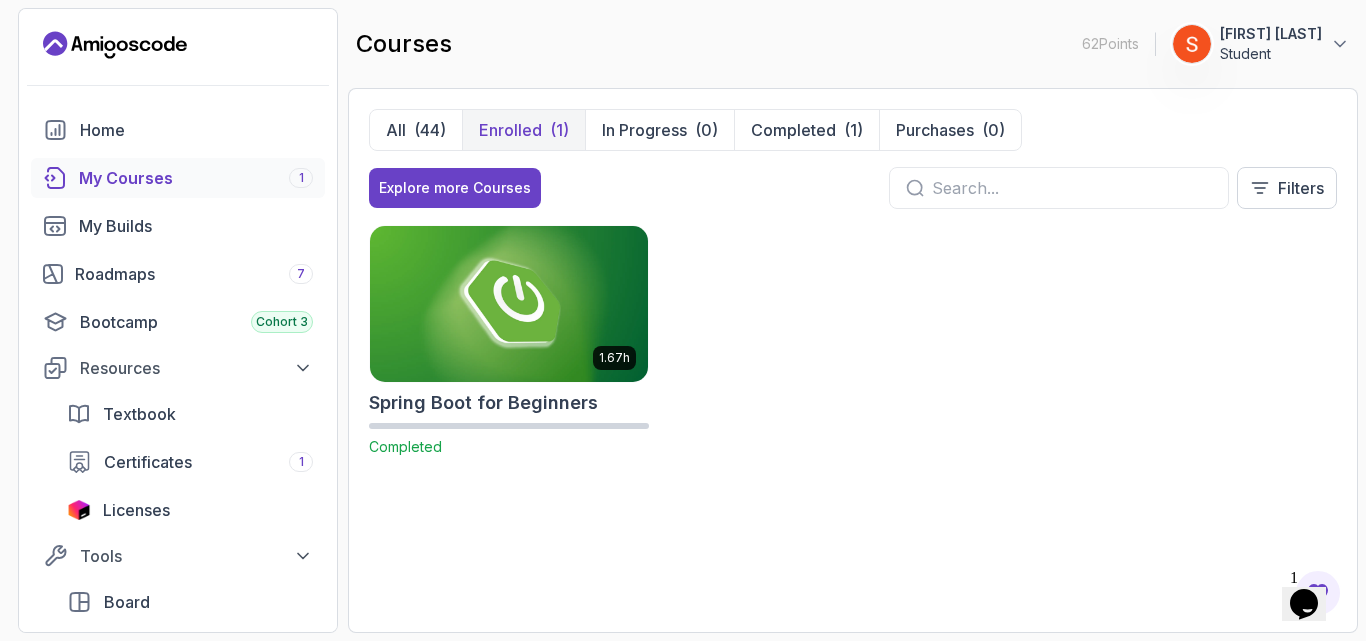 scroll, scrollTop: 0, scrollLeft: 0, axis: both 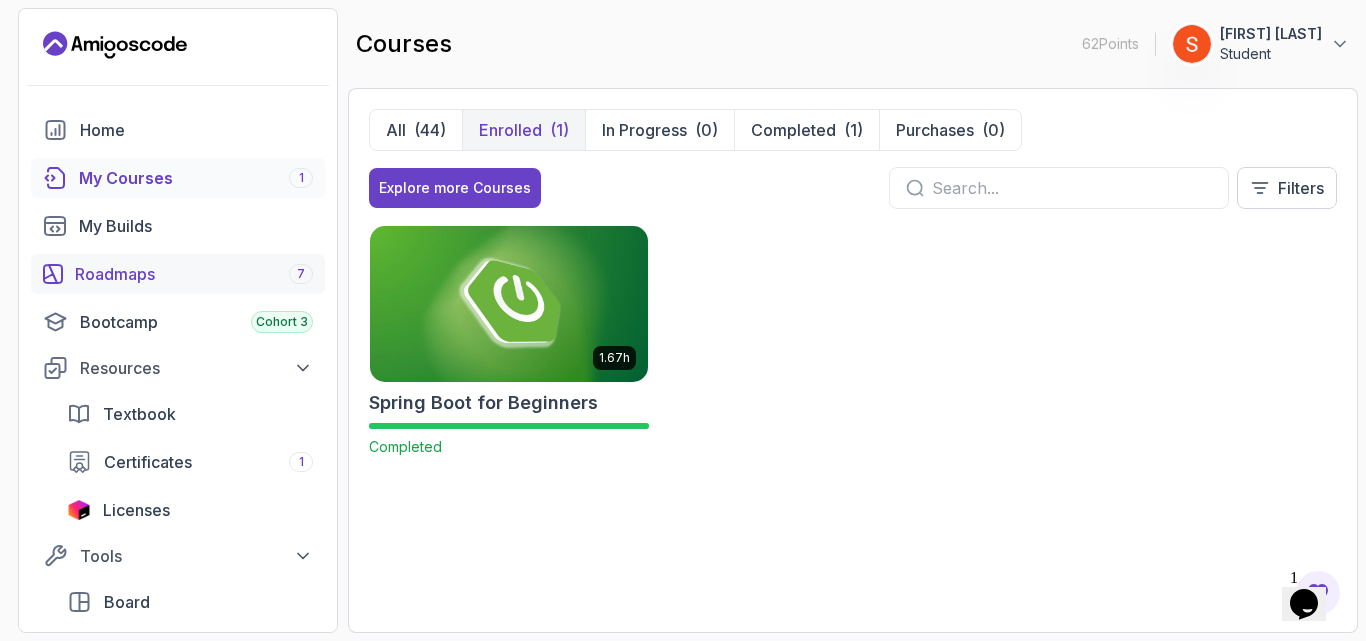 click on "Roadmaps 7" at bounding box center [194, 274] 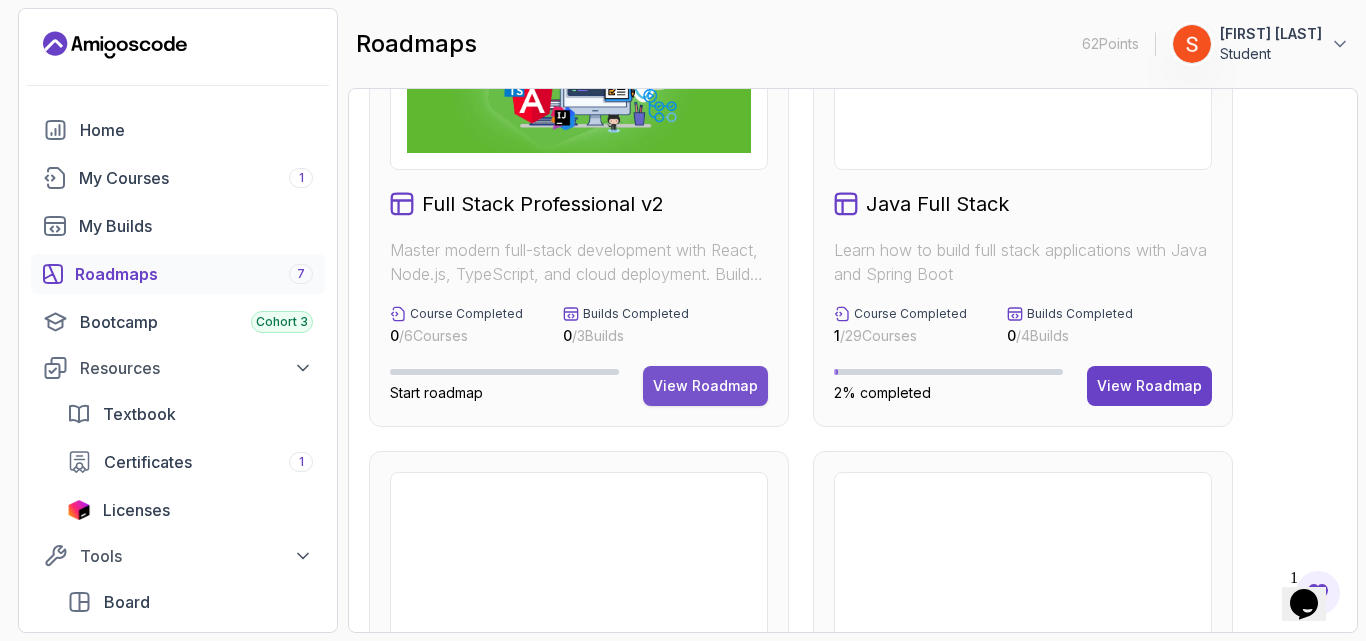 scroll, scrollTop: 162, scrollLeft: 0, axis: vertical 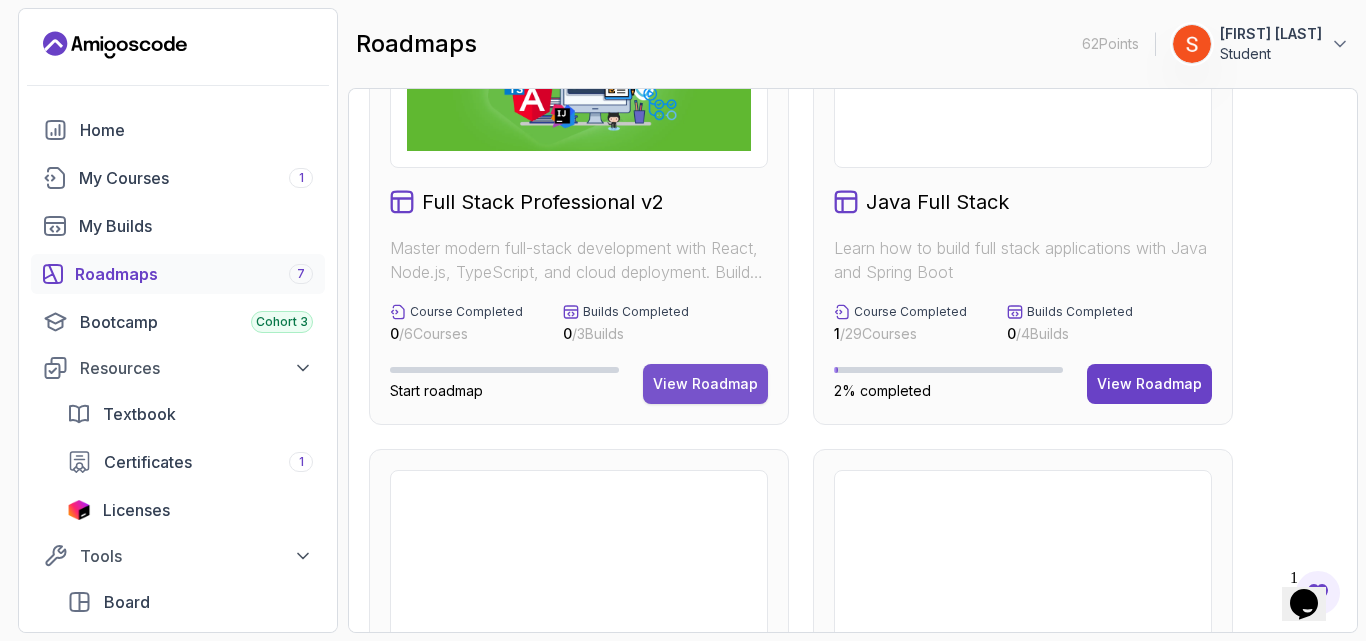 click on "View Roadmap" at bounding box center (705, 384) 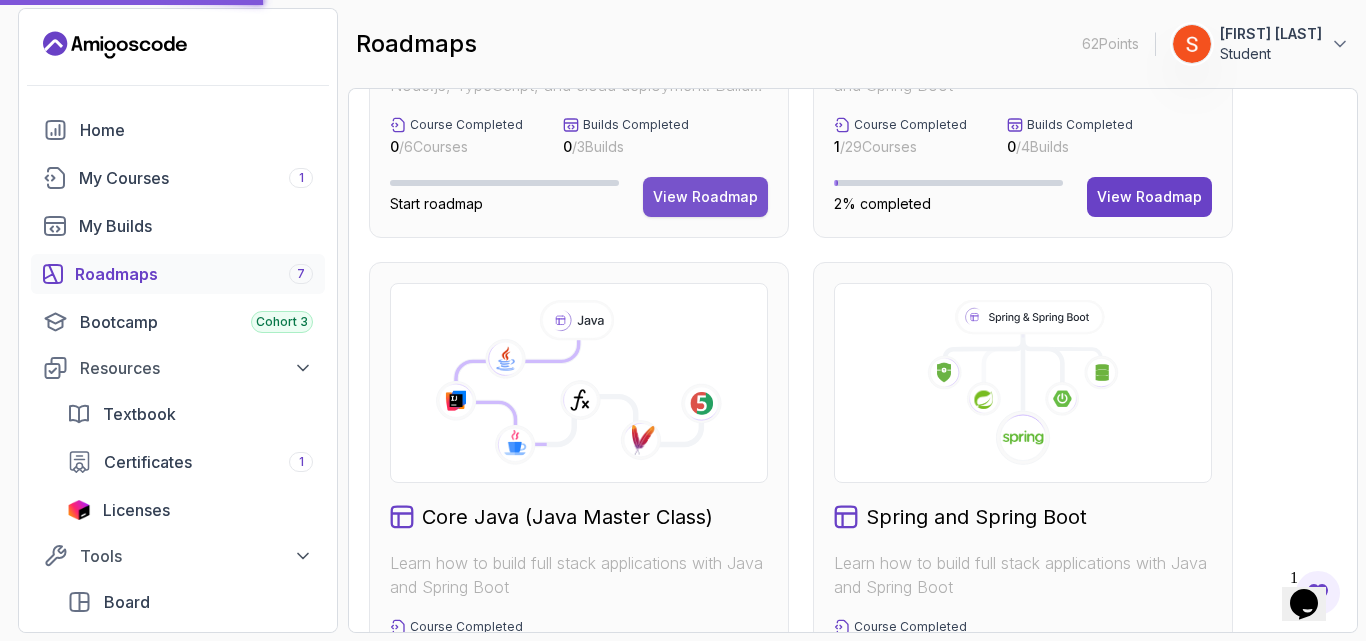 scroll, scrollTop: 528, scrollLeft: 0, axis: vertical 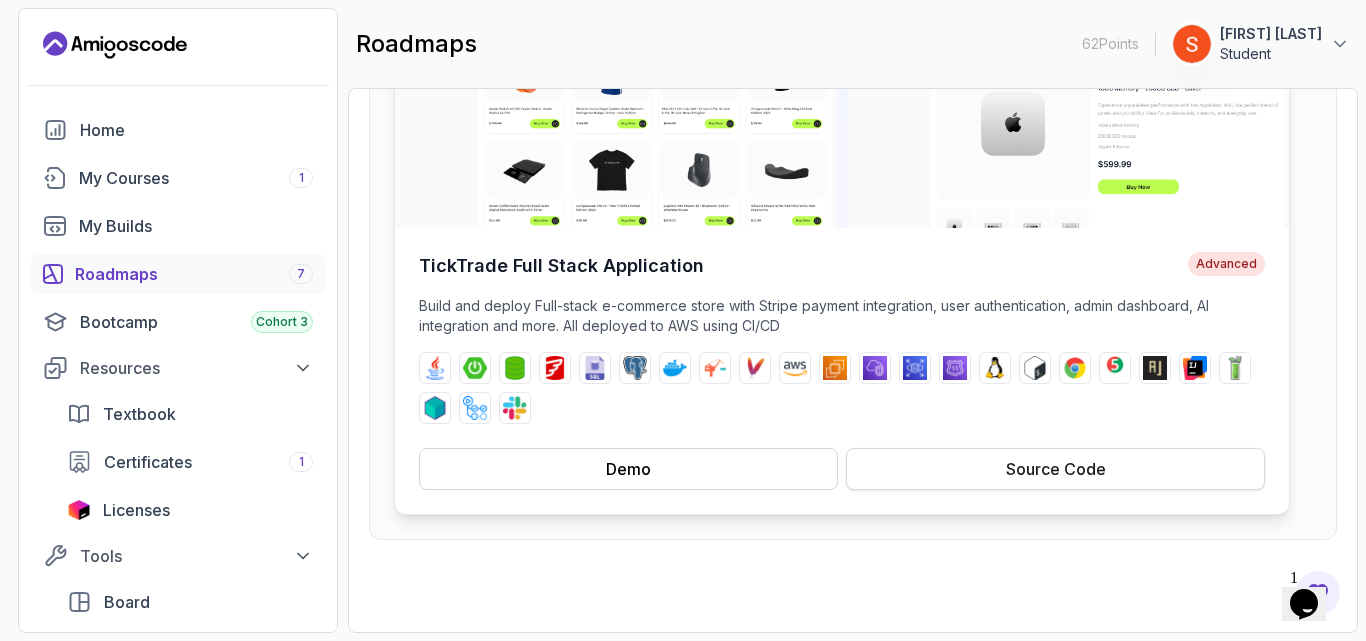 click on "Source Code" at bounding box center [1055, 469] 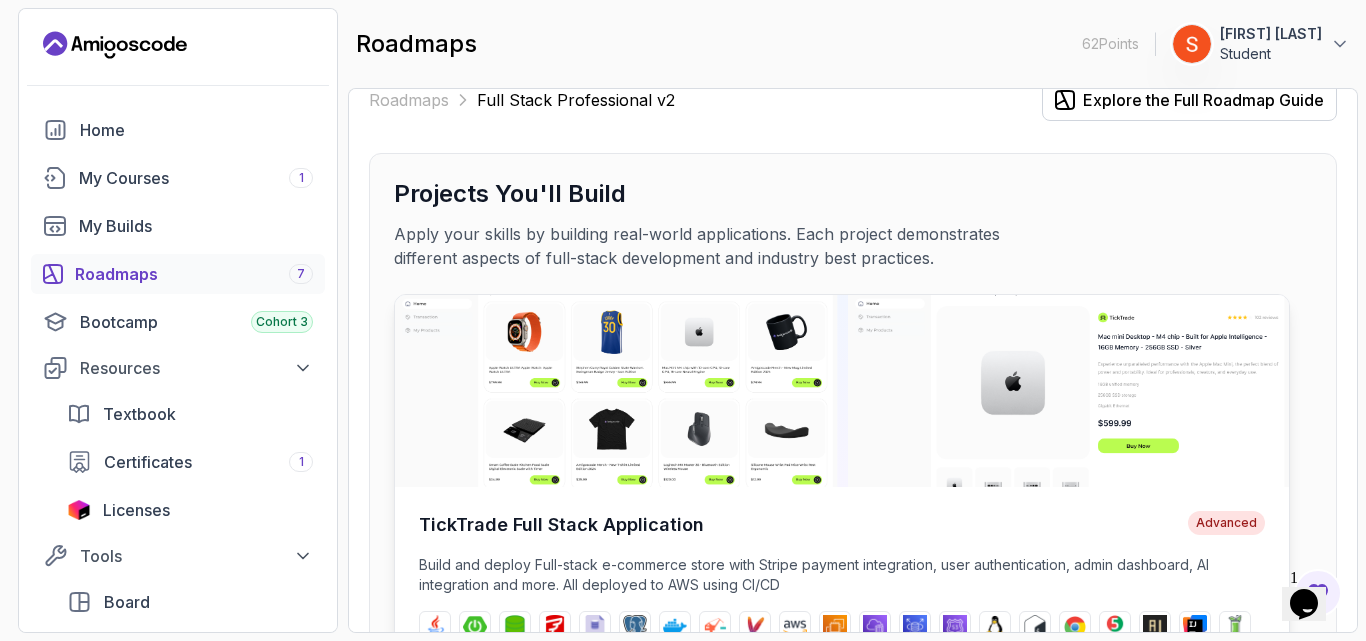 scroll, scrollTop: 11, scrollLeft: 0, axis: vertical 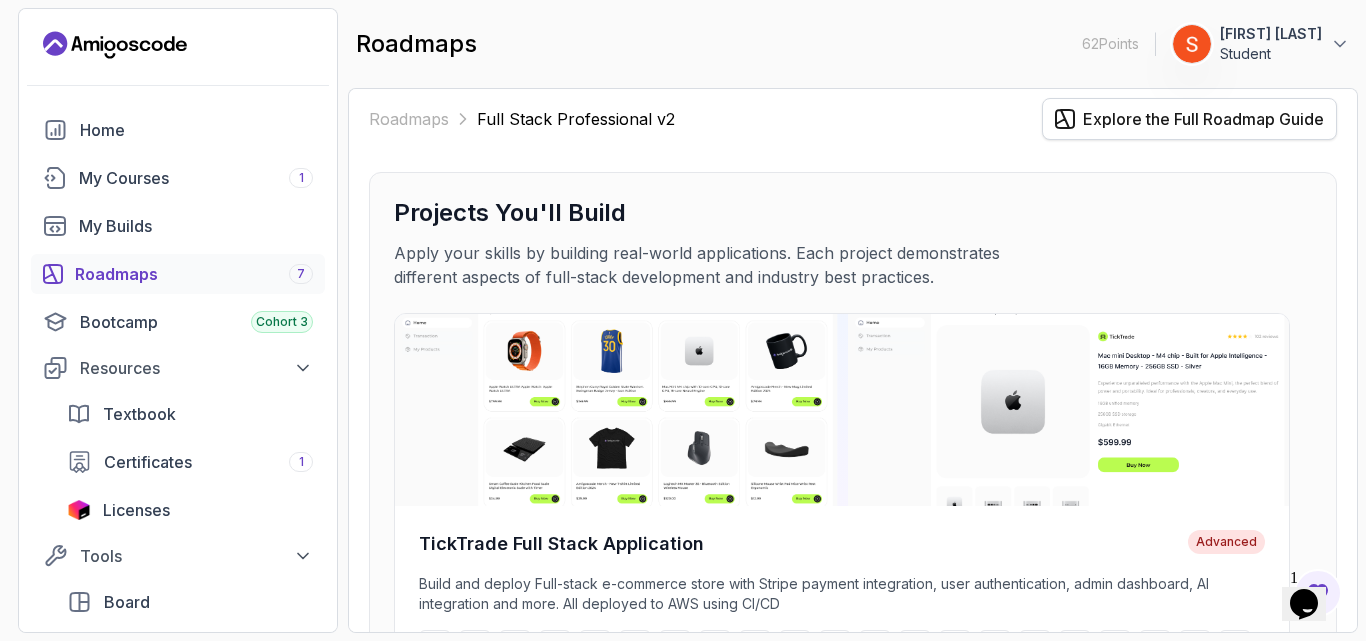 click on "Explore the Full Roadmap Guide" at bounding box center [1203, 119] 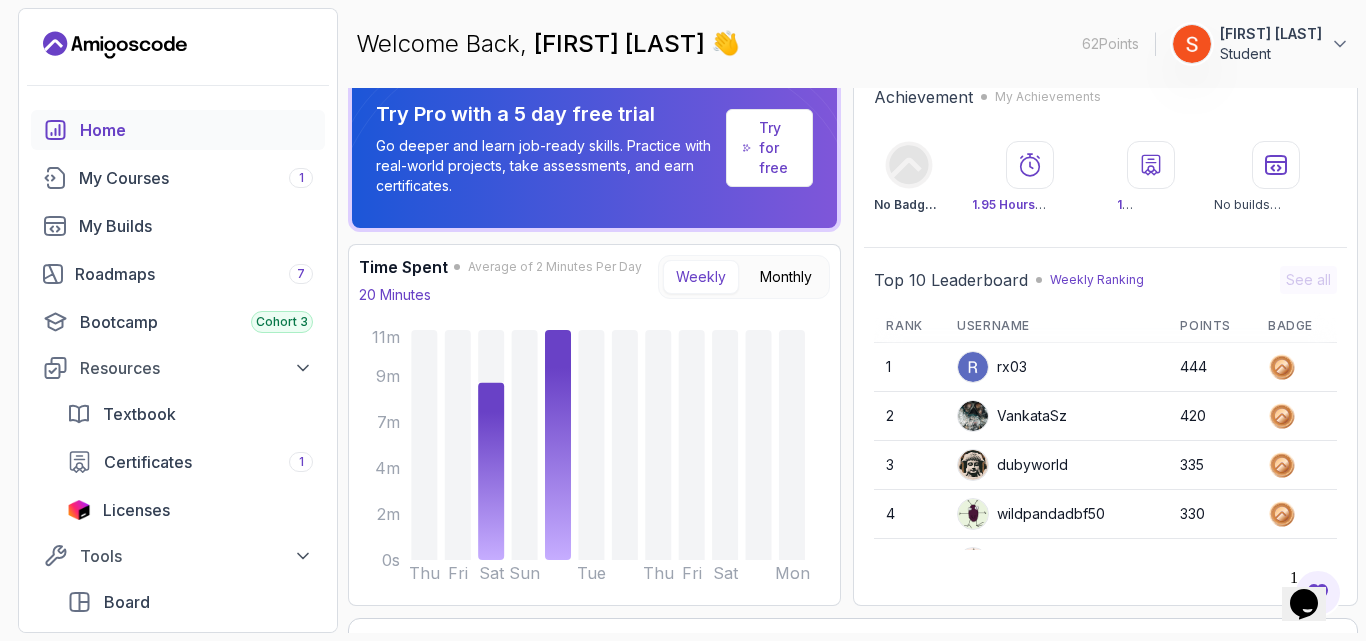 scroll, scrollTop: 0, scrollLeft: 0, axis: both 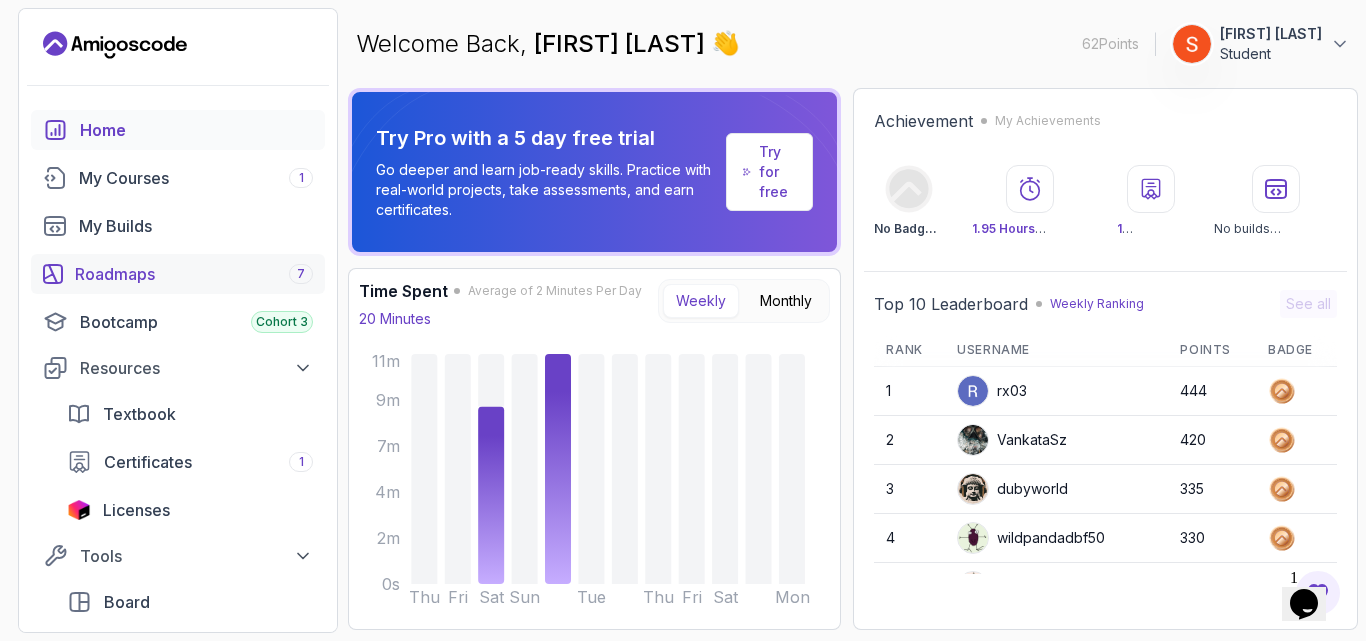 click on "Roadmaps 7" at bounding box center (194, 274) 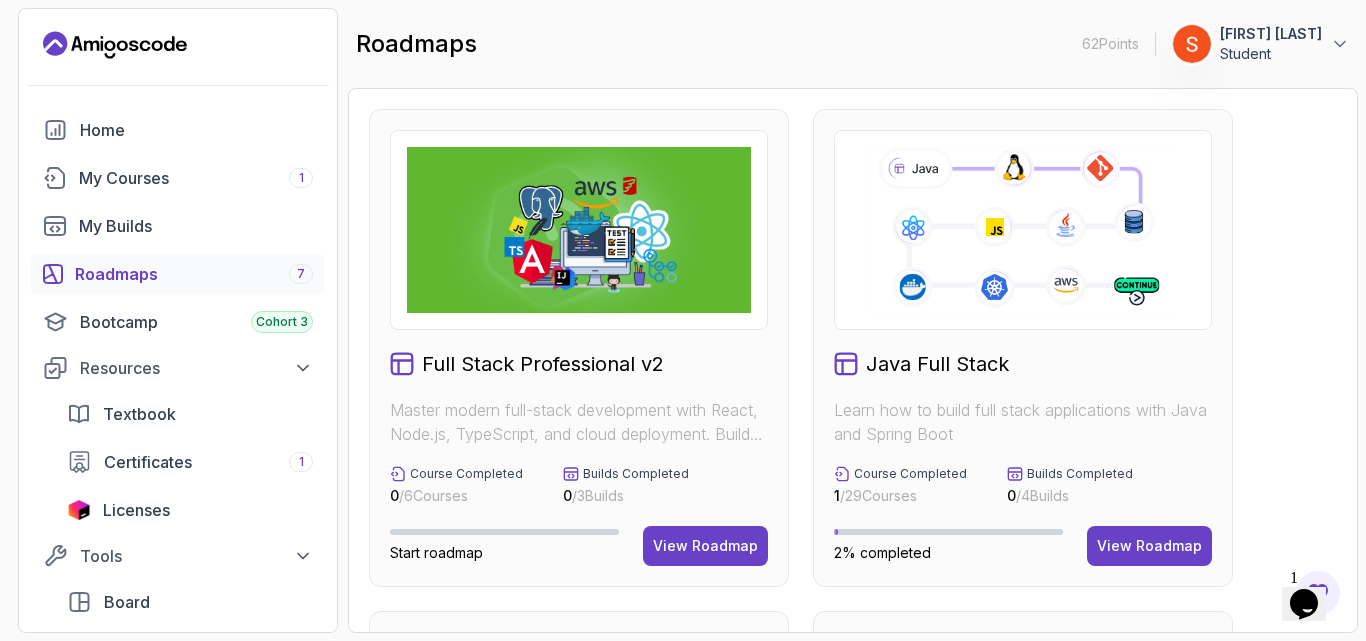 click at bounding box center [579, 230] 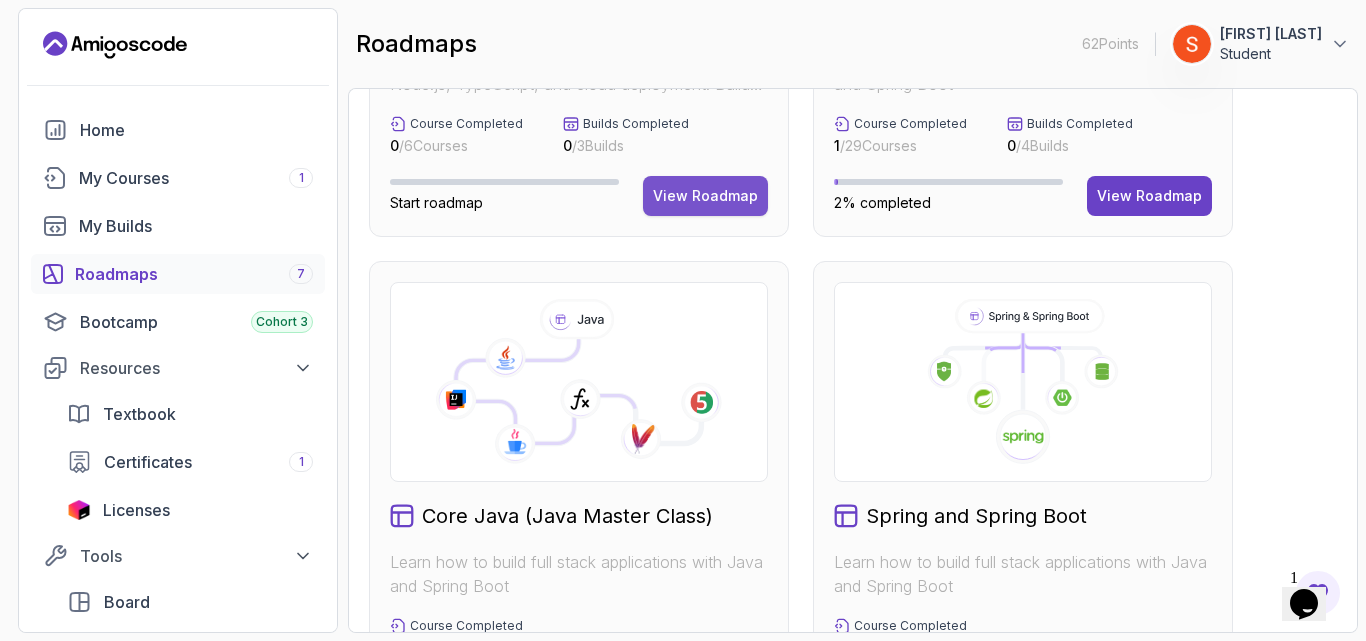 scroll, scrollTop: 348, scrollLeft: 0, axis: vertical 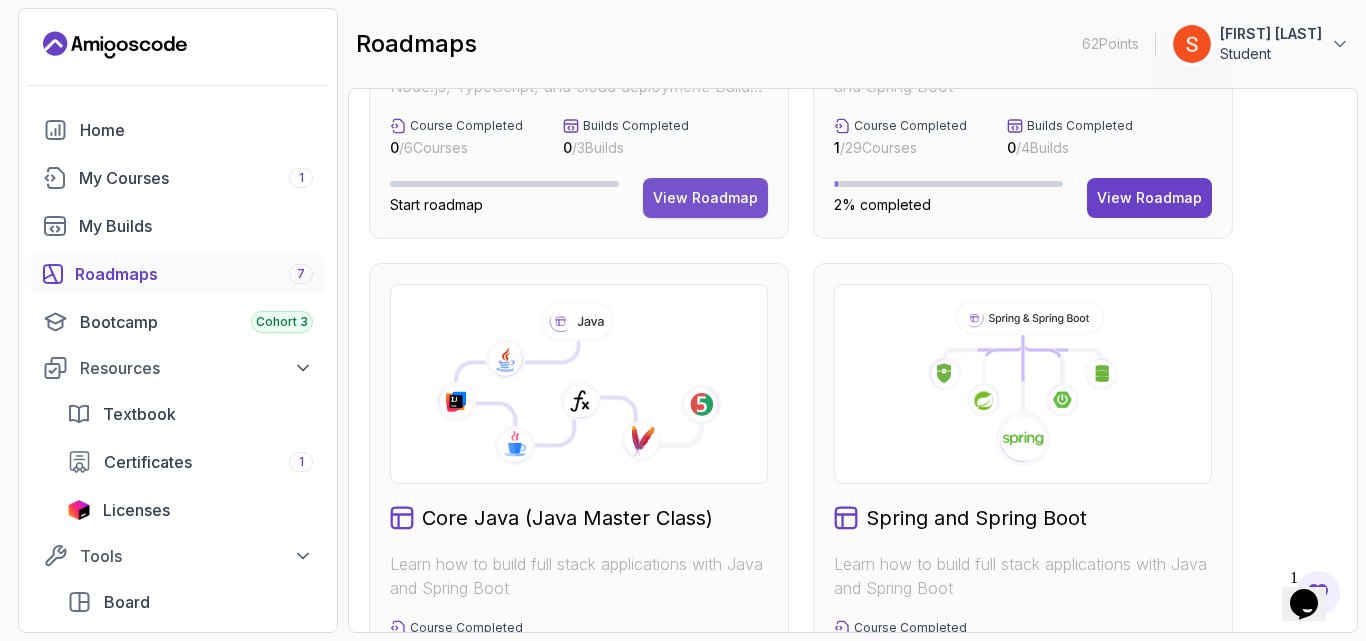 click on "View Roadmap" at bounding box center (705, 198) 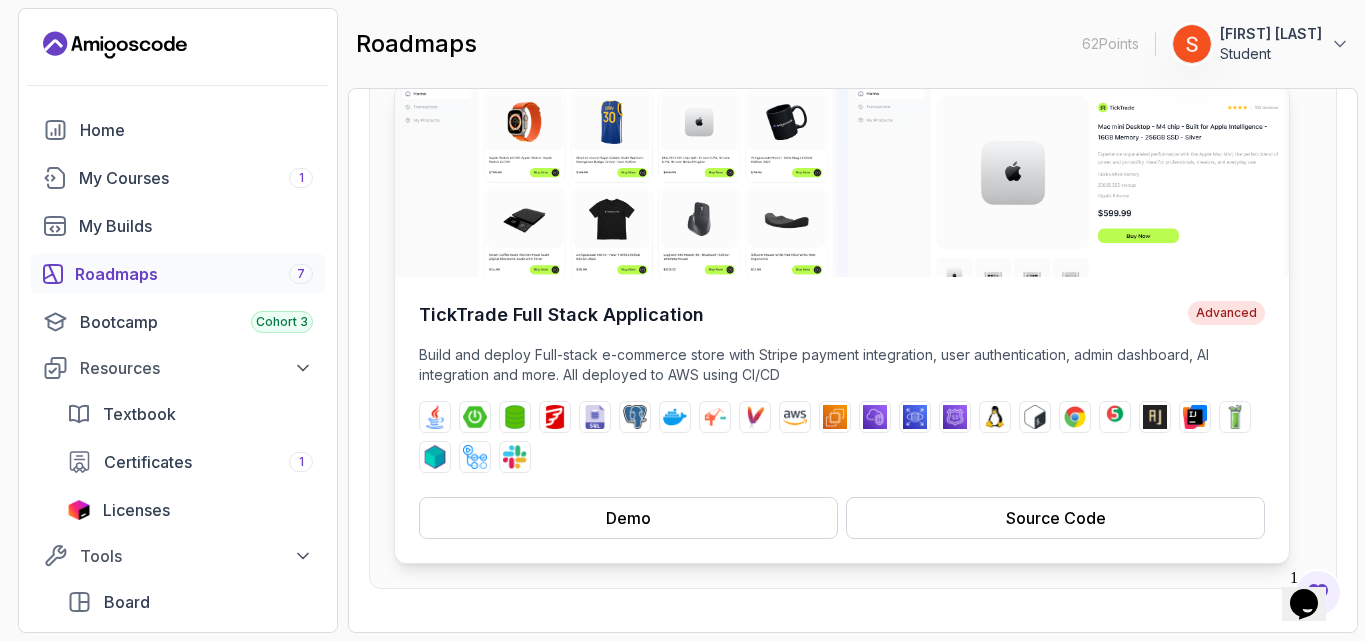 scroll, scrollTop: 243, scrollLeft: 0, axis: vertical 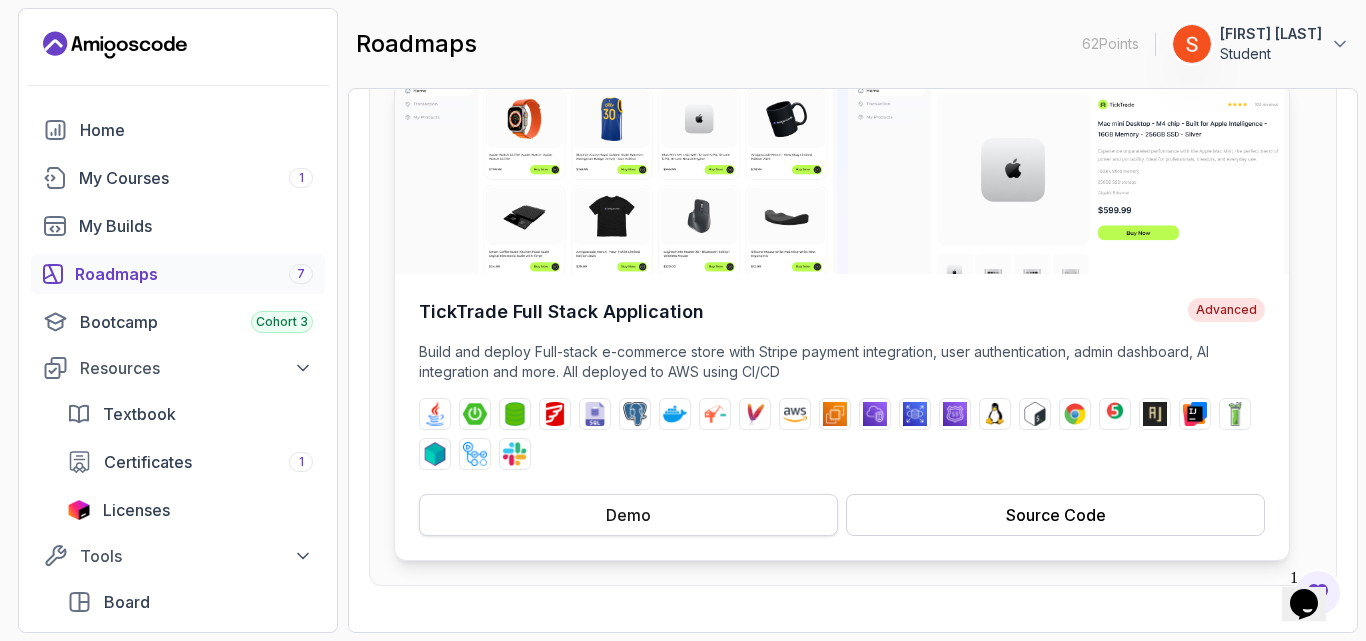 click on "Demo" at bounding box center (628, 515) 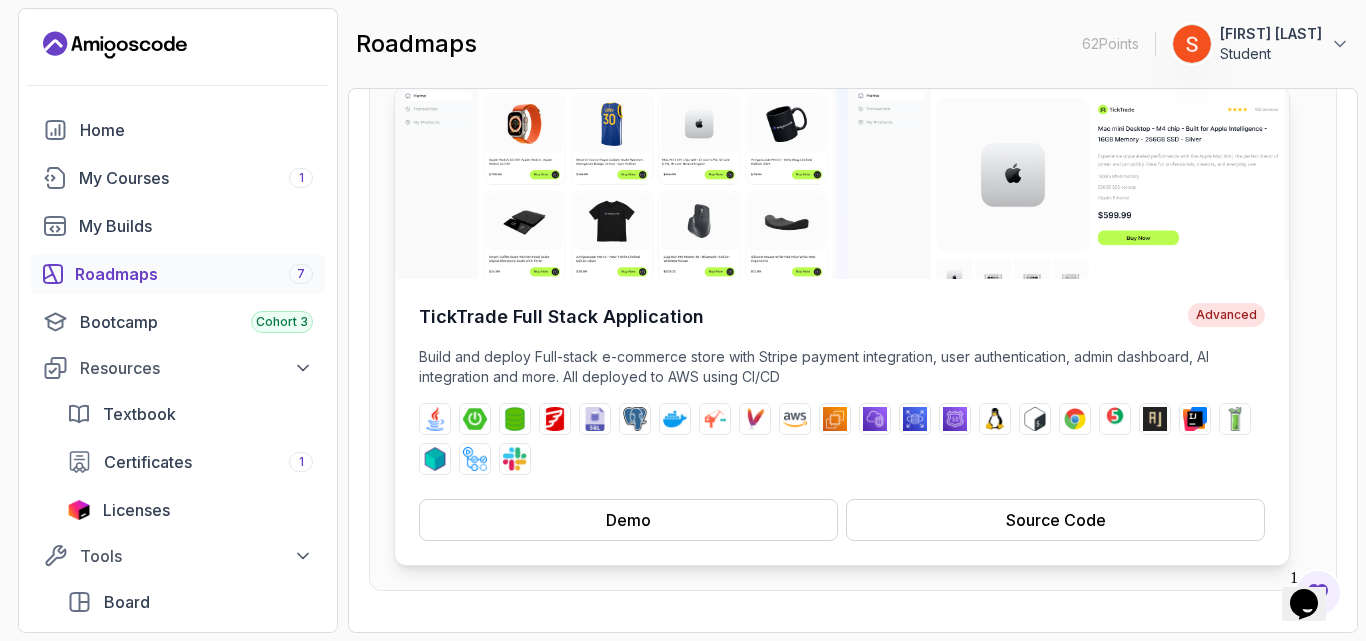 scroll, scrollTop: 241, scrollLeft: 0, axis: vertical 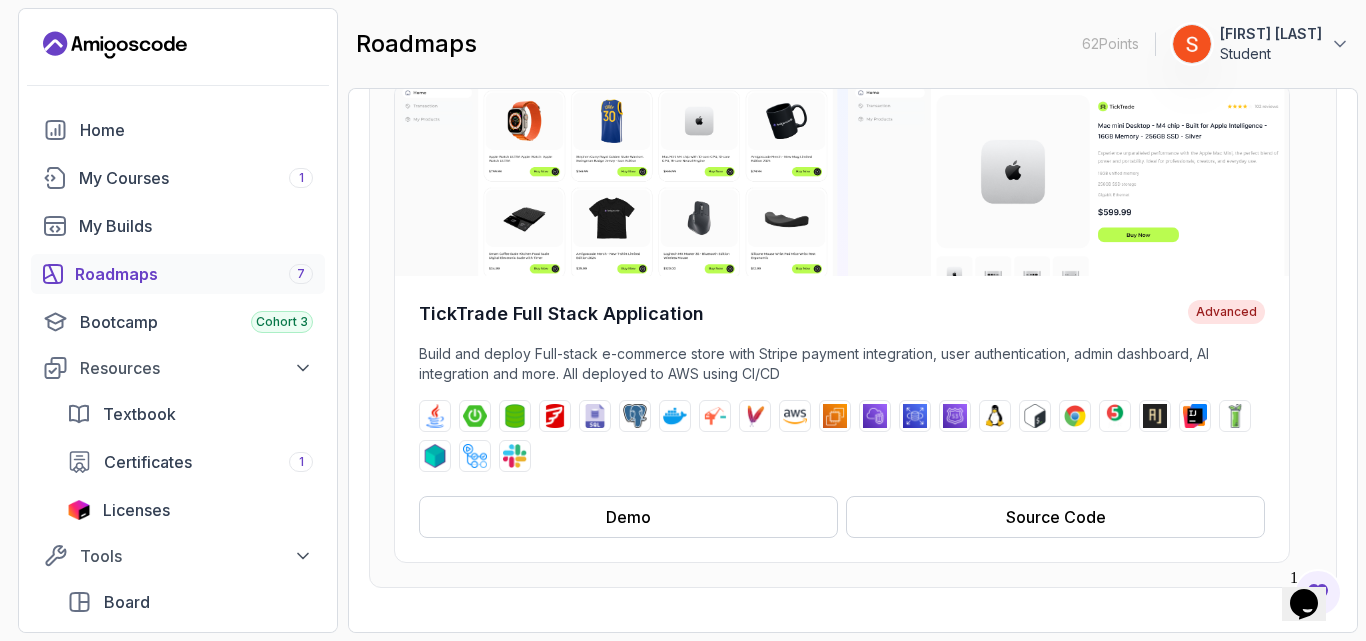 click on "Roadmaps 7" at bounding box center (194, 274) 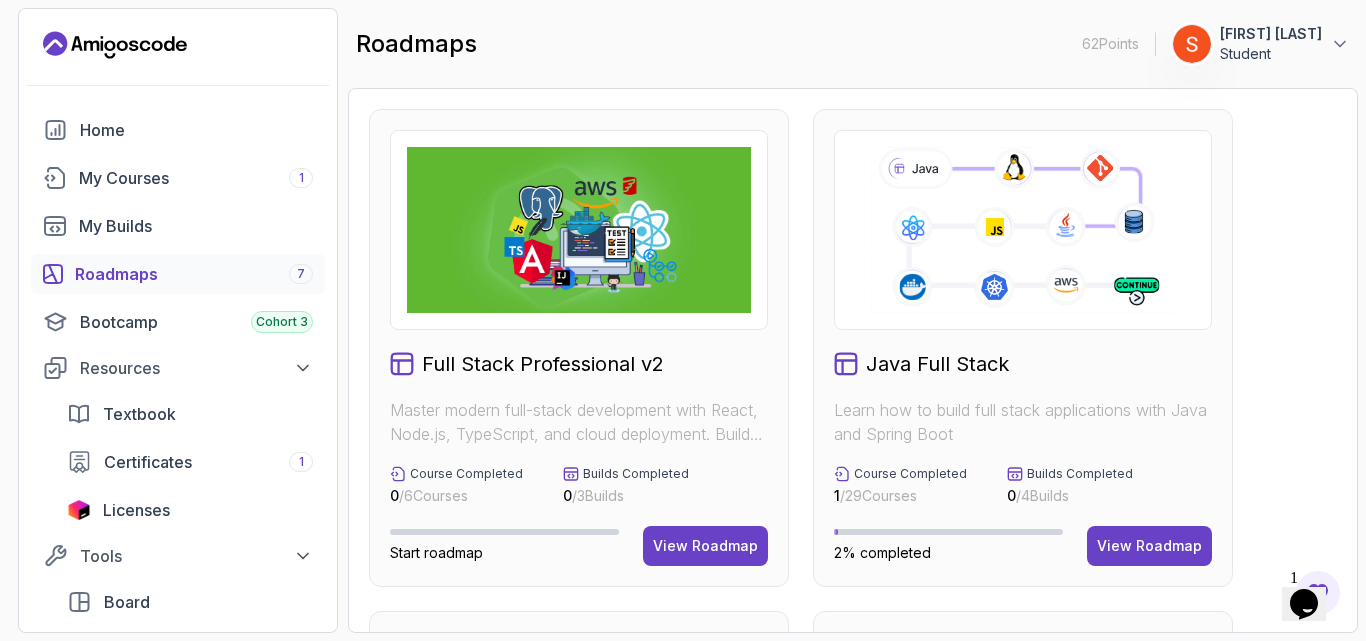 scroll, scrollTop: 36, scrollLeft: 0, axis: vertical 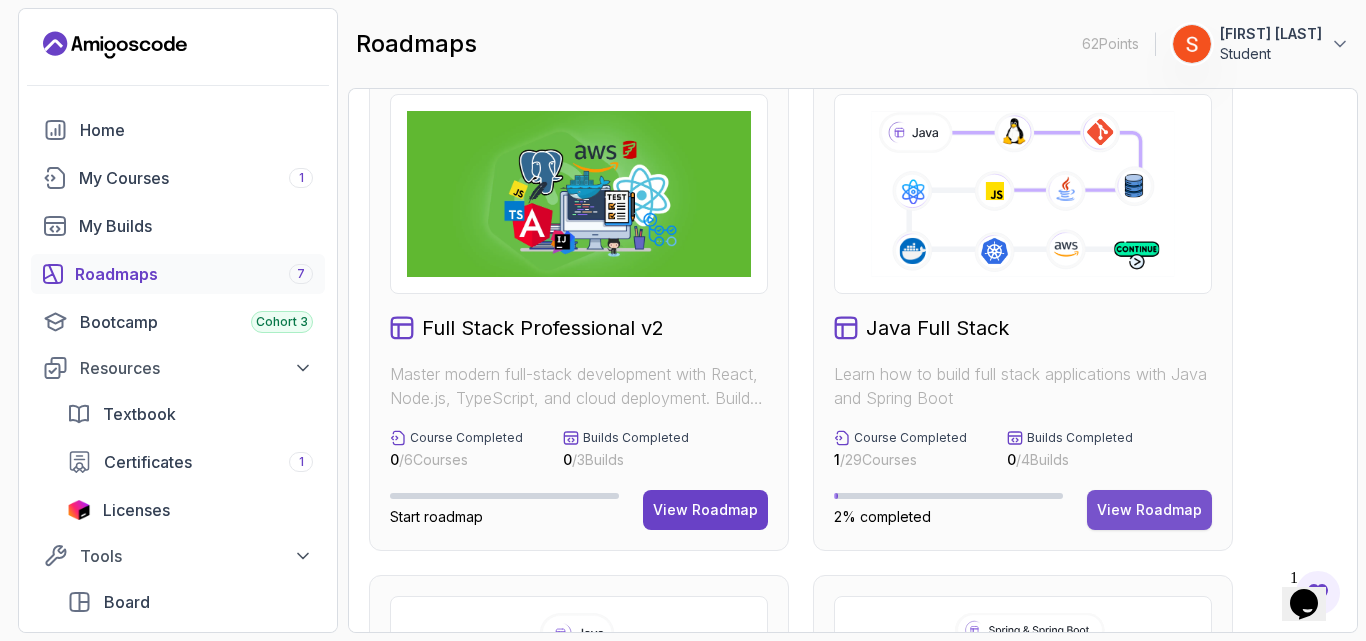 click on "View Roadmap" at bounding box center (1149, 510) 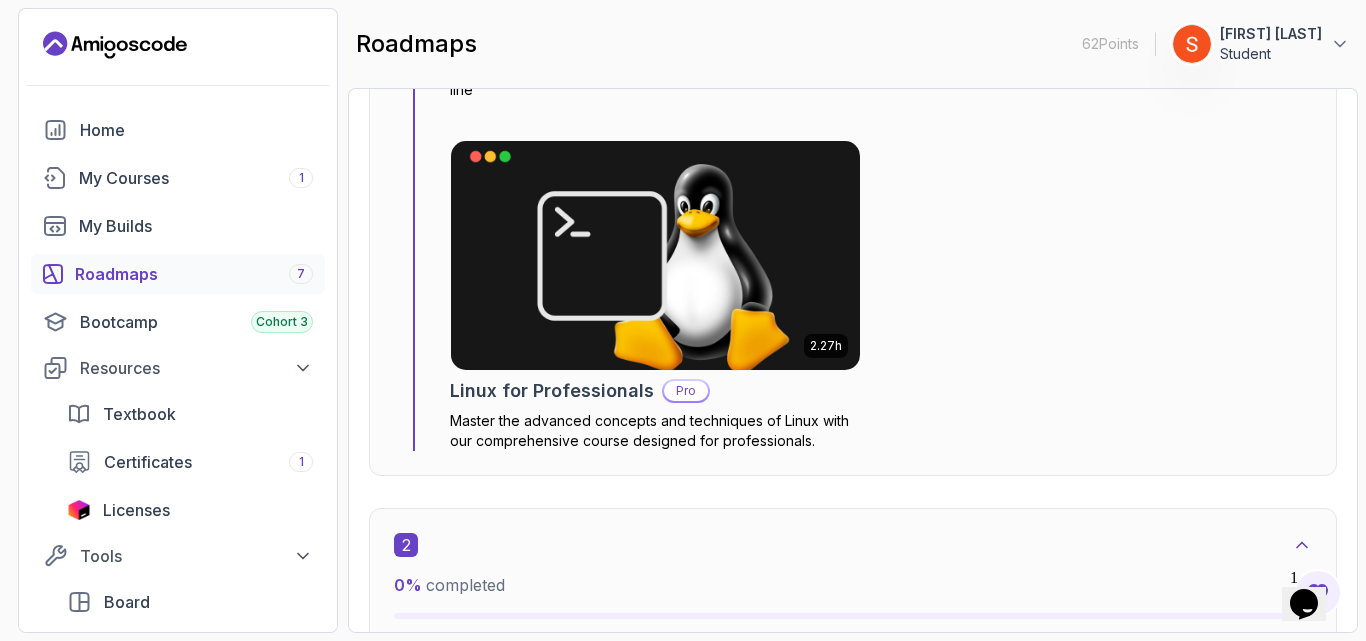 scroll, scrollTop: 1268, scrollLeft: 0, axis: vertical 